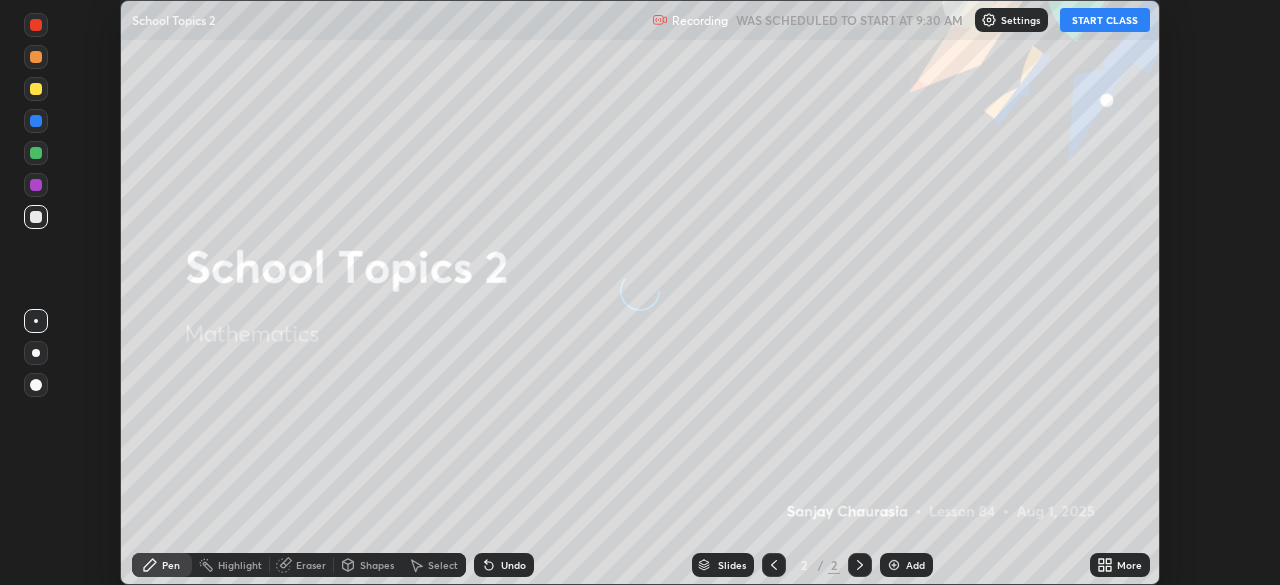 scroll, scrollTop: 0, scrollLeft: 0, axis: both 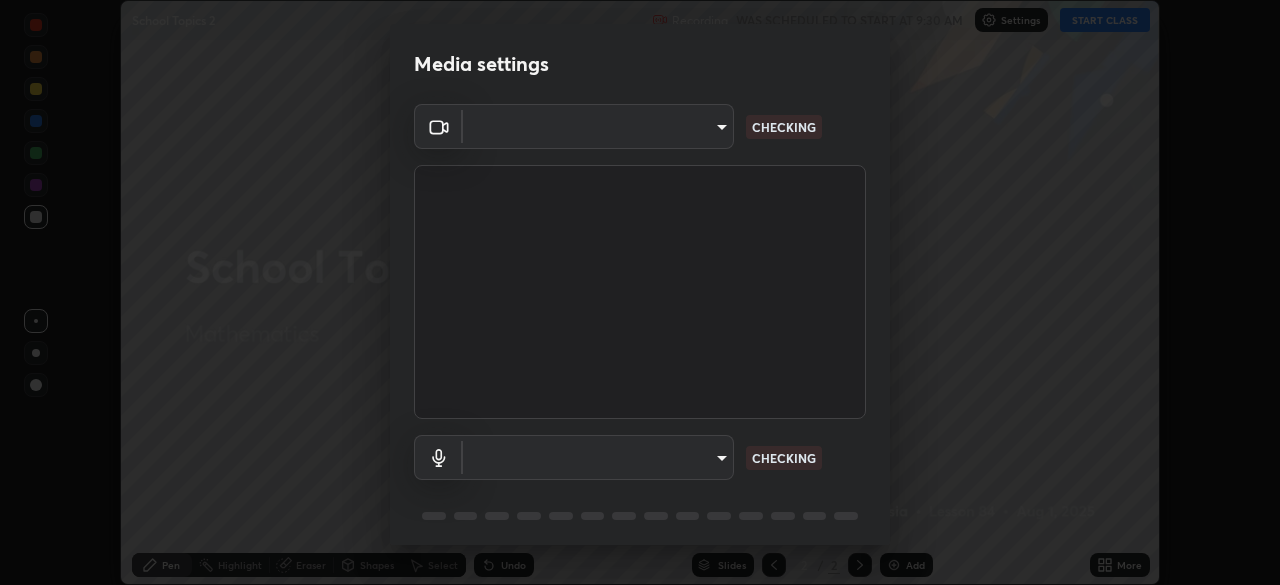 type on "[HASH]" 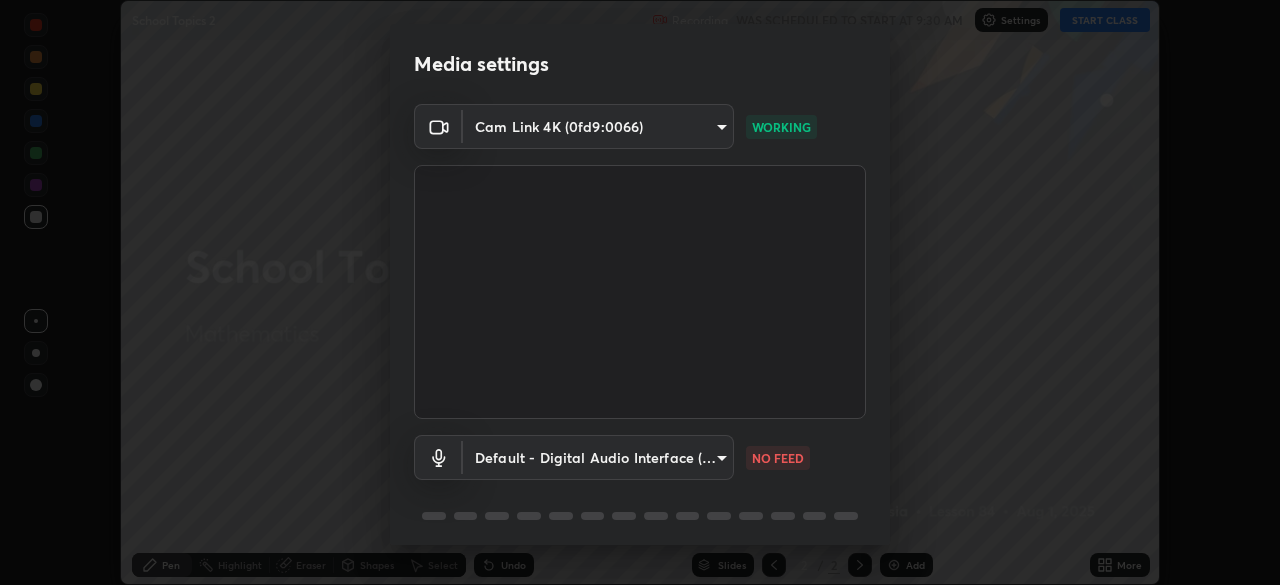 click on "Erase all School Topics 2 Recording WAS SCHEDULED TO START AT  9:30 AM Settings START CLASS Setting up your live class School Topics 2 • L84 of Mathematics [PERSON] Pen Highlight Eraser Shapes Select Undo Slides 2 / 2 Add More No doubts shared Encourage your learners to ask a doubt for better clarity Report an issue Reason for reporting Buffering Chat not working Audio - Video sync issue Educator video quality low ​ Attach an image Report Media settings Cam Link 4K (0fd9:0066) [HASH] WORKING Default - Digital Audio Interface (10- Cam Link 4K) default NO FEED 1 / 5 Next" at bounding box center [640, 292] 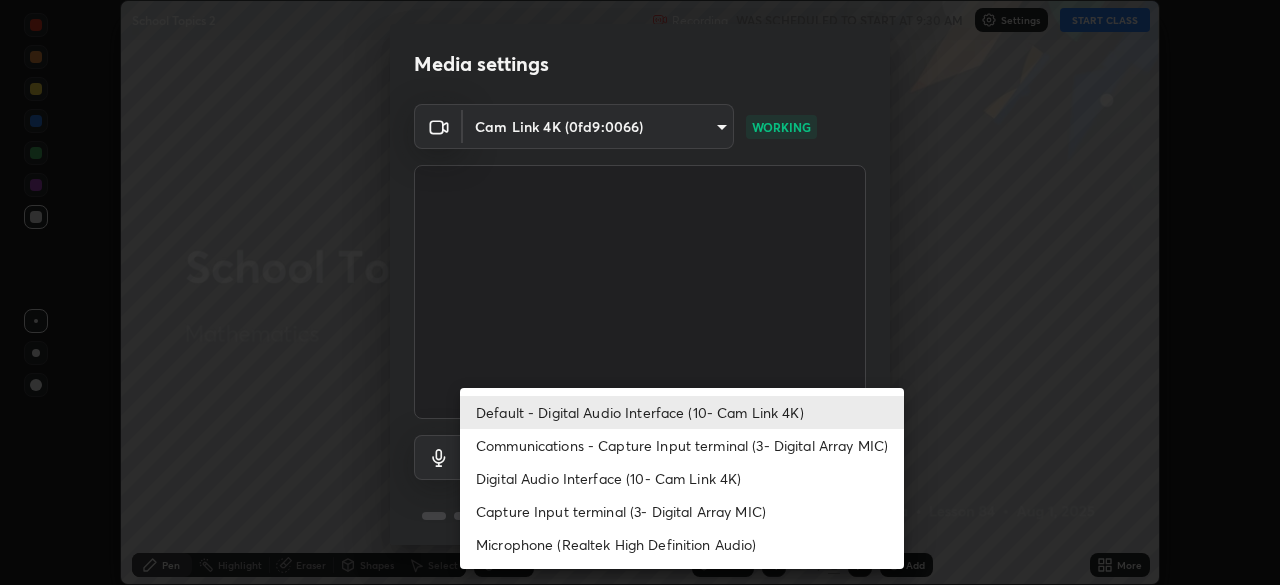 click on "Communications - Capture Input terminal (3- Digital Array MIC)" at bounding box center [682, 445] 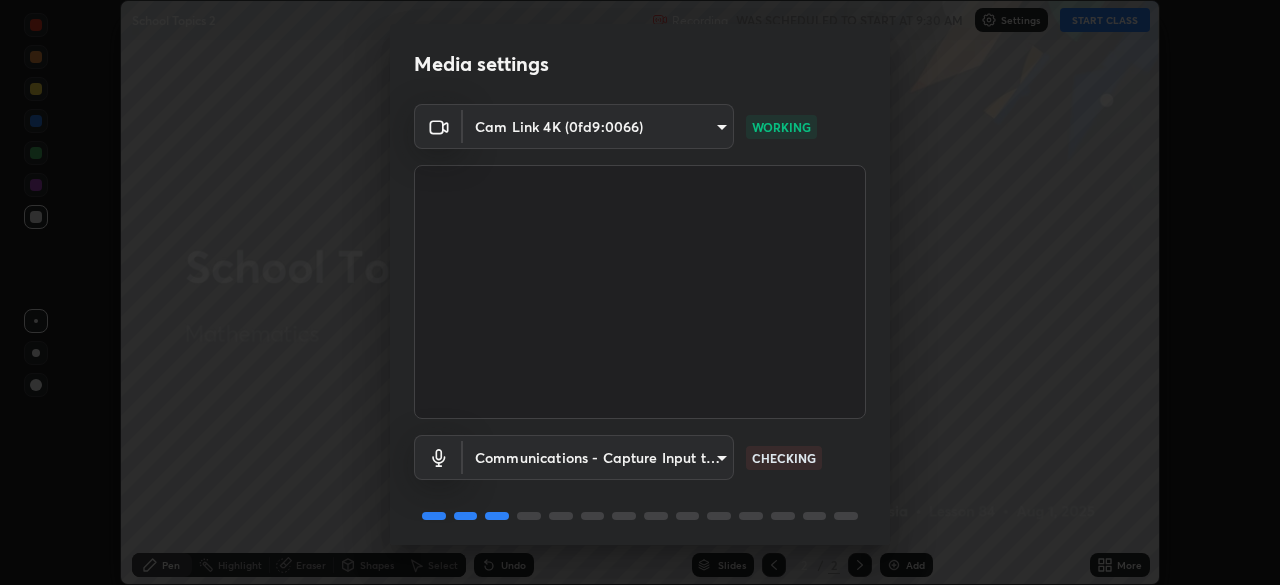 scroll, scrollTop: 71, scrollLeft: 0, axis: vertical 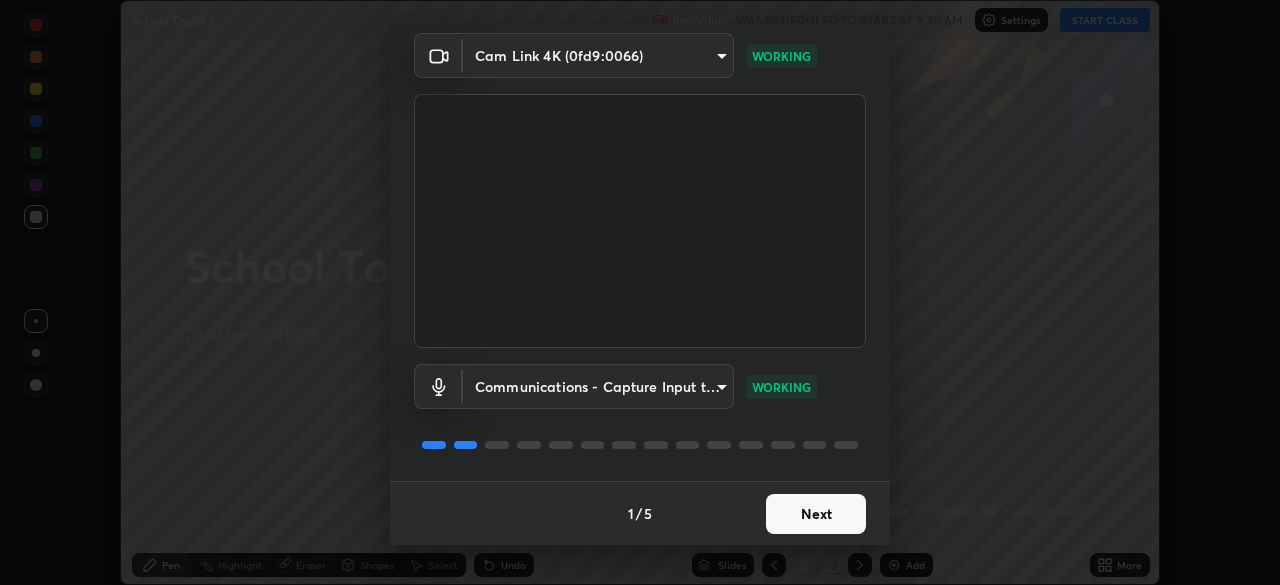click on "Next" at bounding box center [816, 514] 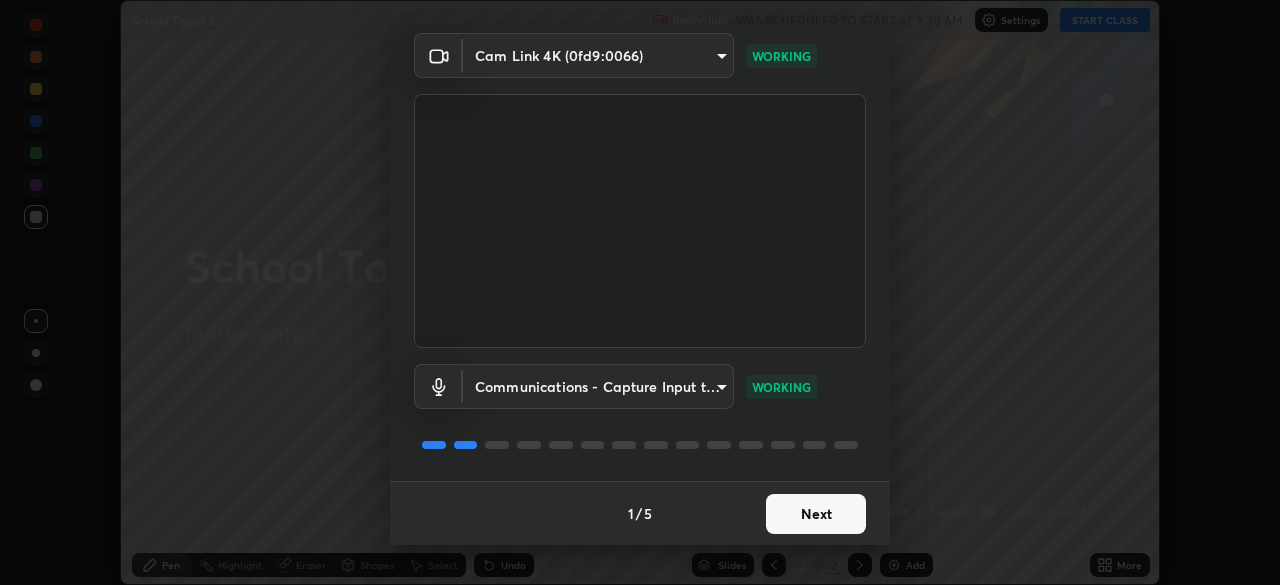scroll, scrollTop: 0, scrollLeft: 0, axis: both 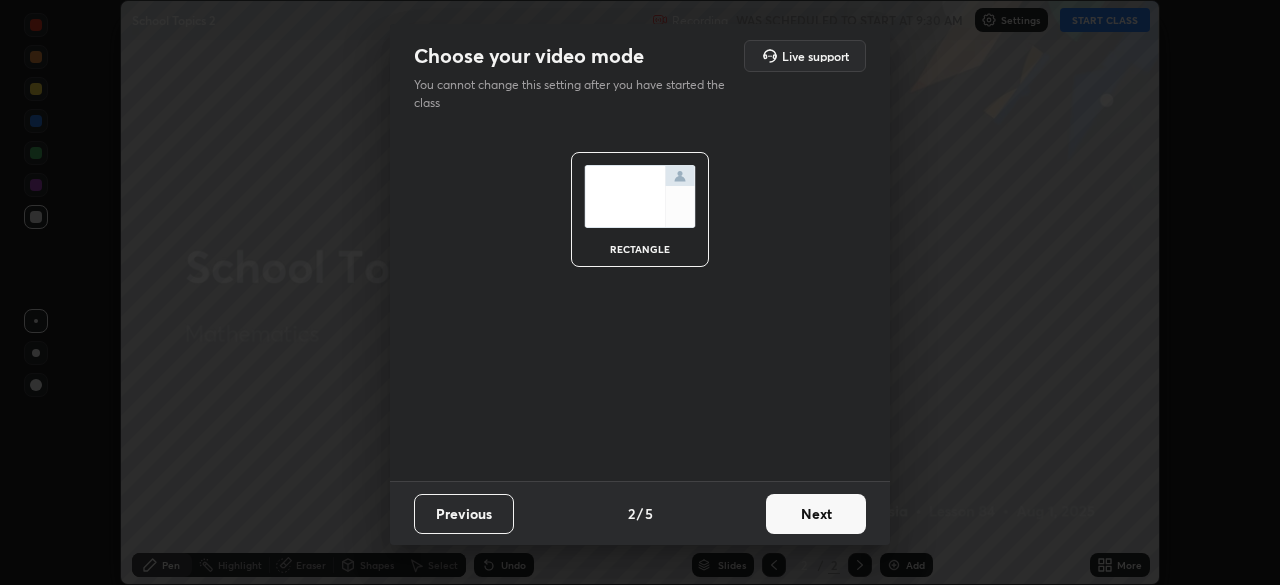 click on "Next" at bounding box center (816, 514) 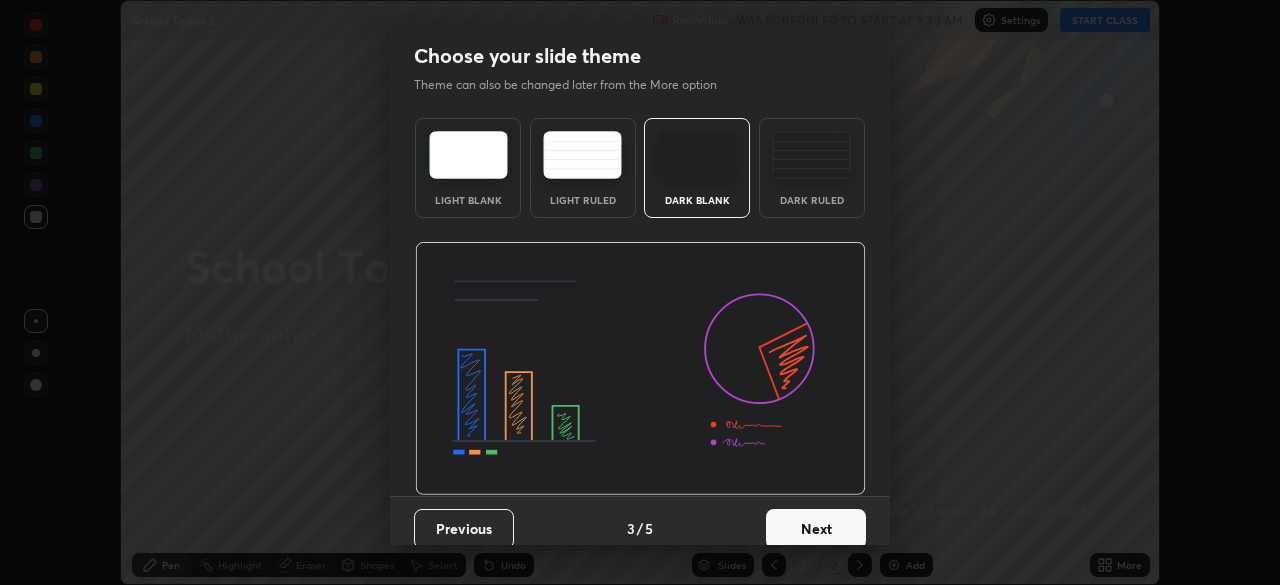 click on "Next" at bounding box center [816, 529] 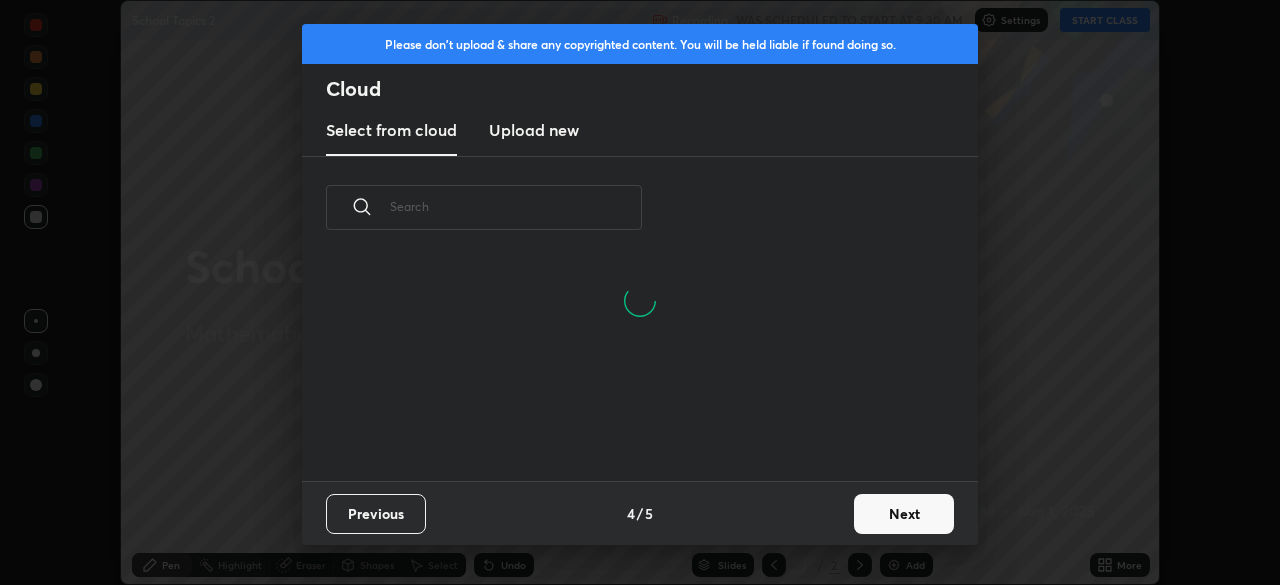 click on "Next" at bounding box center [904, 514] 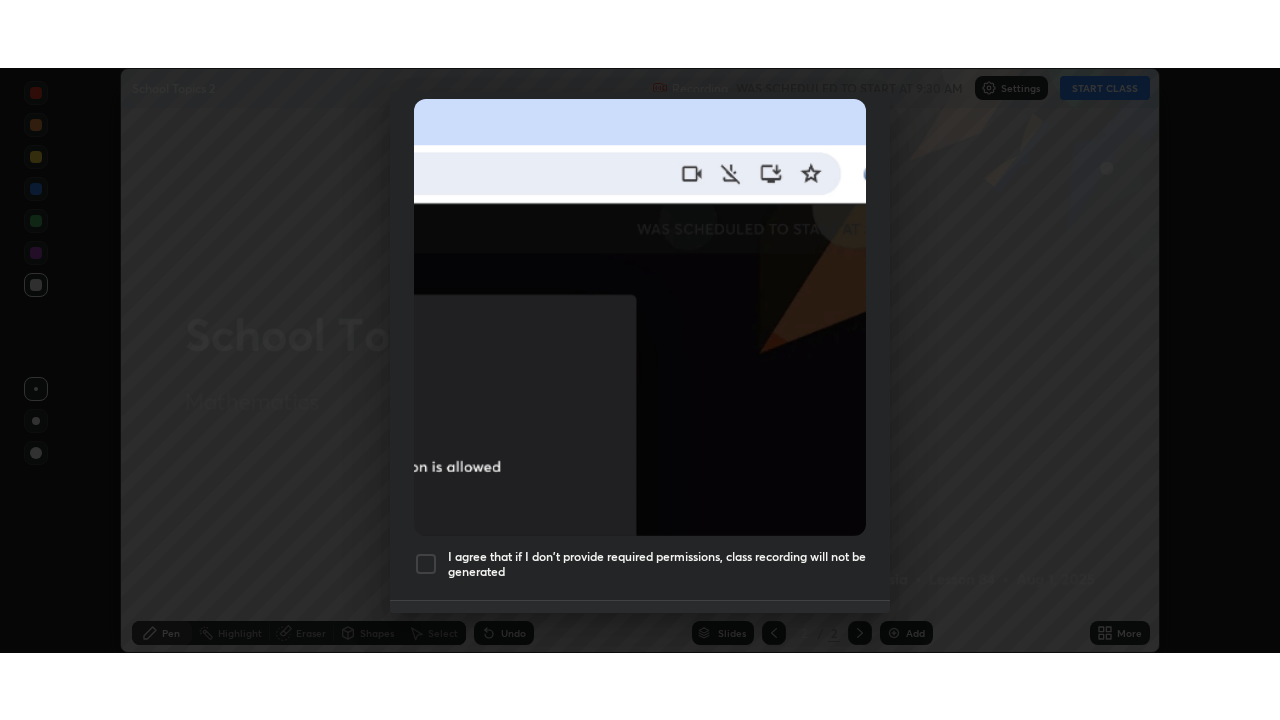 scroll, scrollTop: 479, scrollLeft: 0, axis: vertical 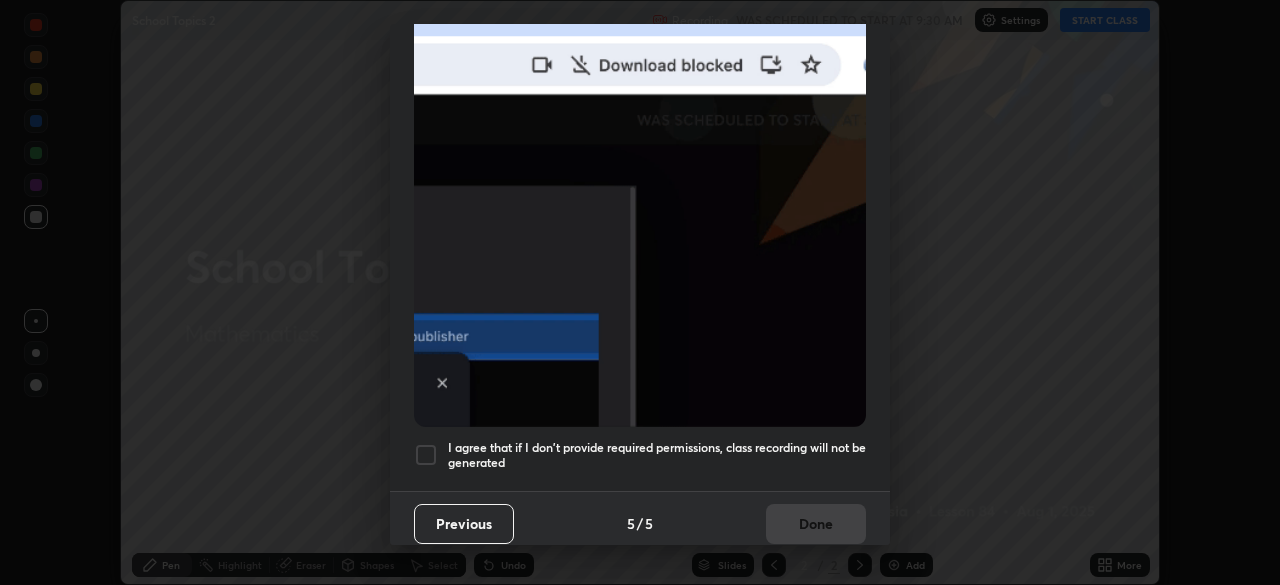 click at bounding box center (426, 455) 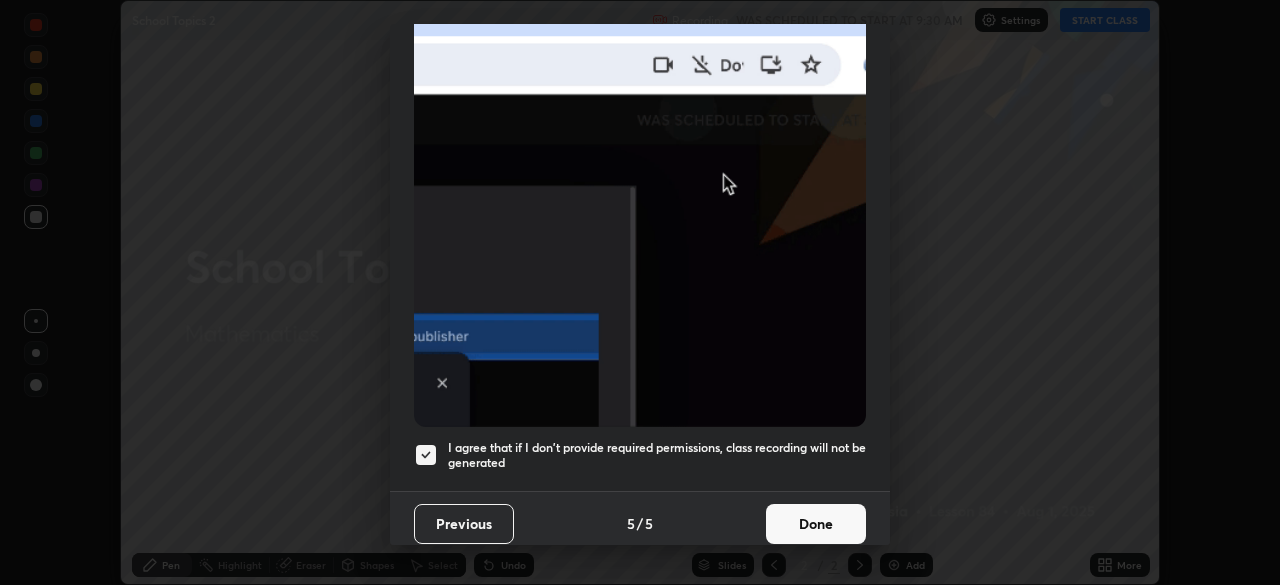 click on "Done" at bounding box center (816, 524) 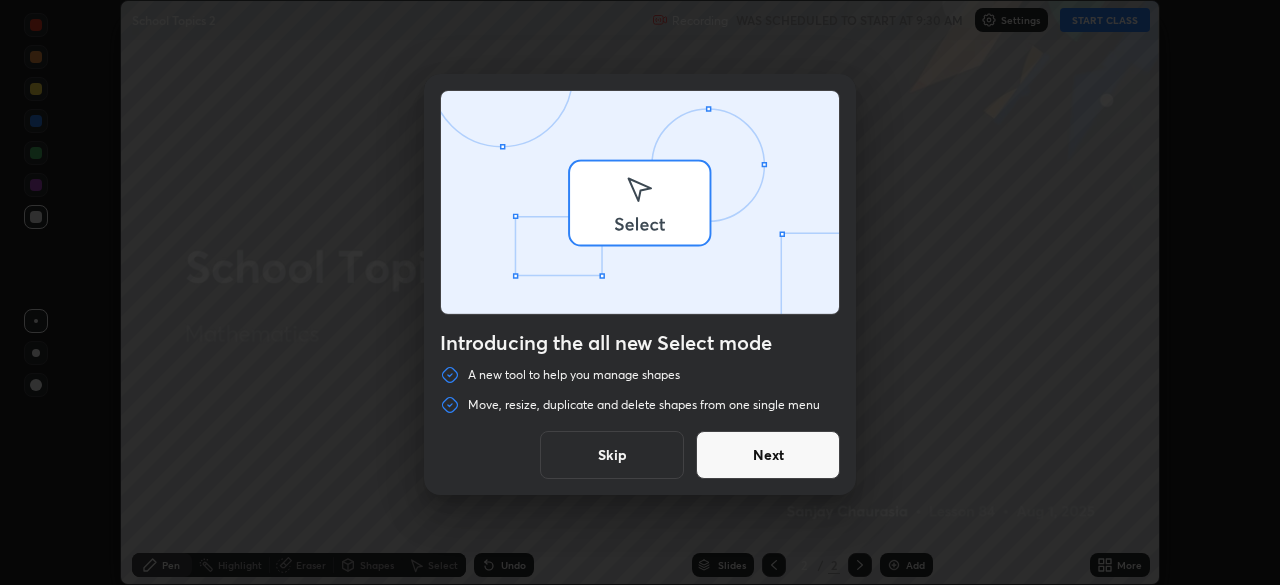 click on "Introducing the all new Select mode A new tool to help you manage shapes Move, resize, duplicate and delete shapes from one single menu Skip Next" at bounding box center [640, 292] 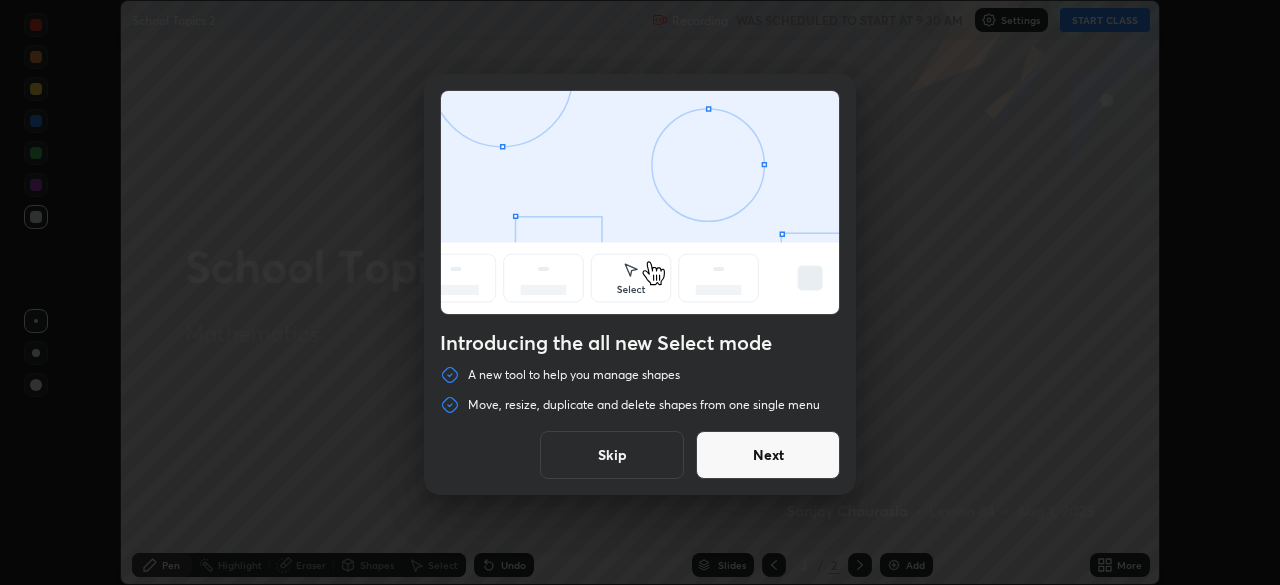 click on "Skip" at bounding box center (612, 455) 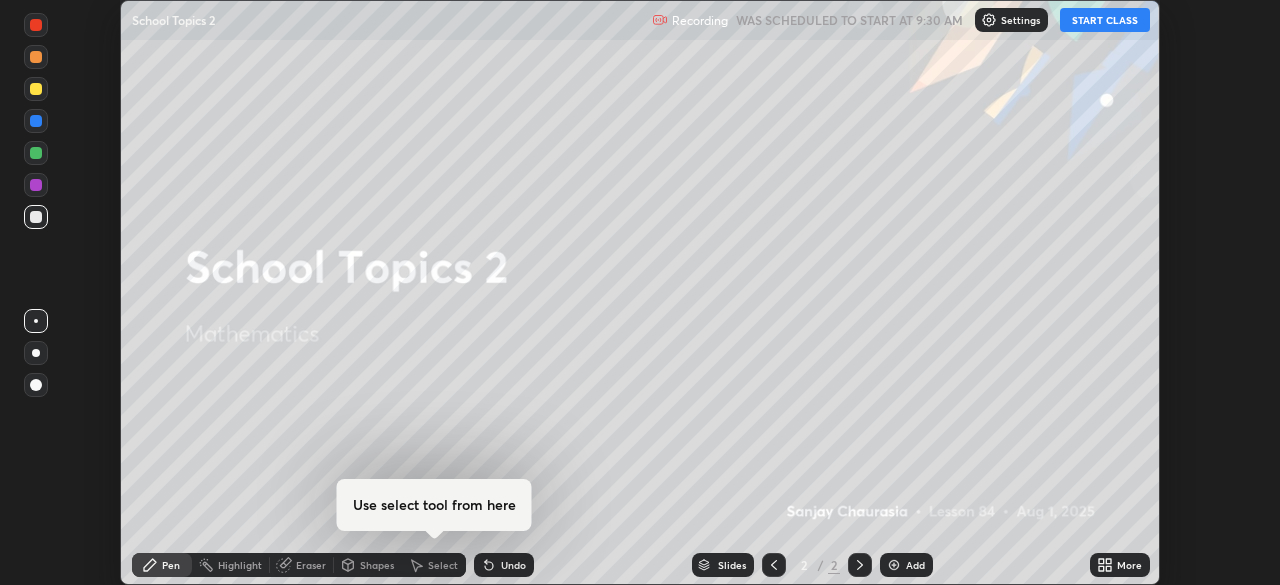 click on "START CLASS" at bounding box center [1105, 20] 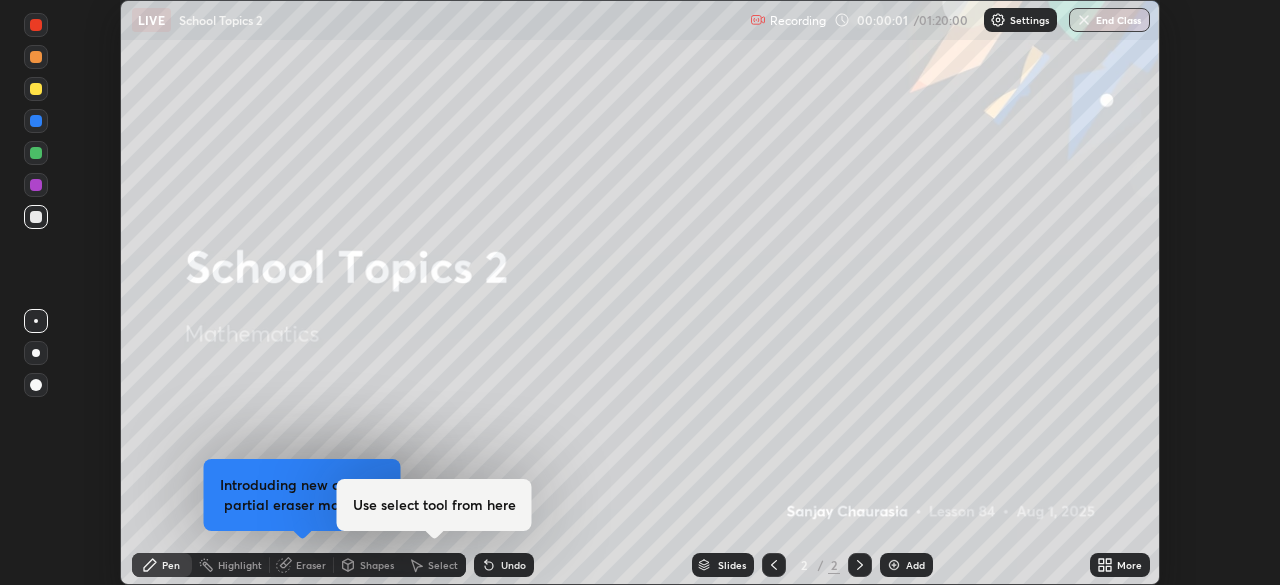 click on "Add" at bounding box center [915, 565] 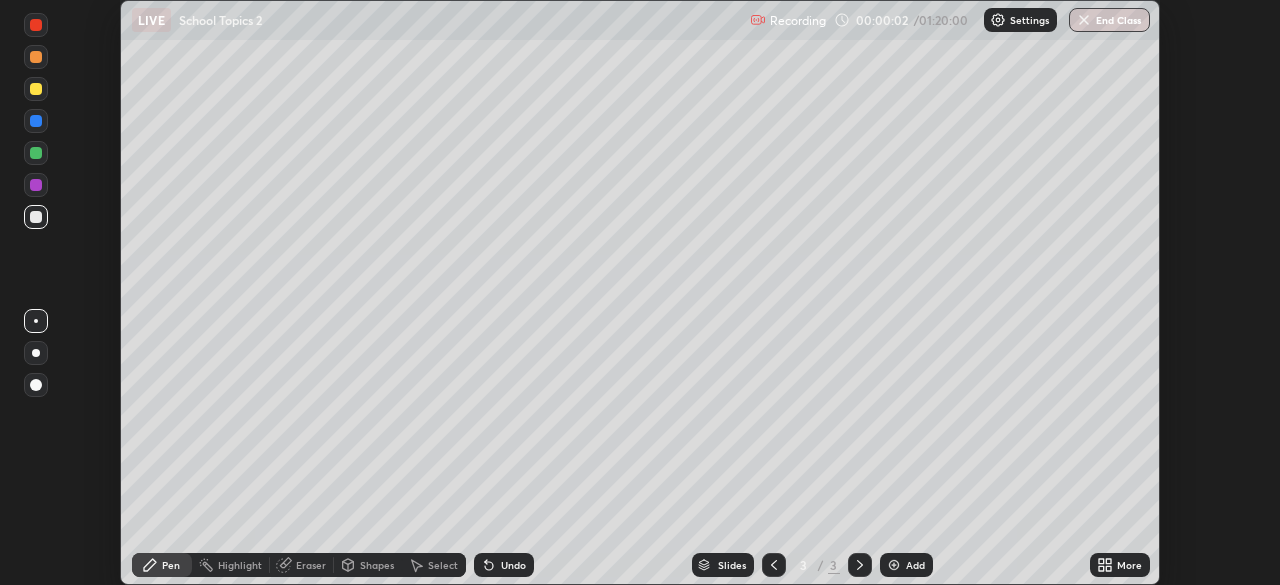click 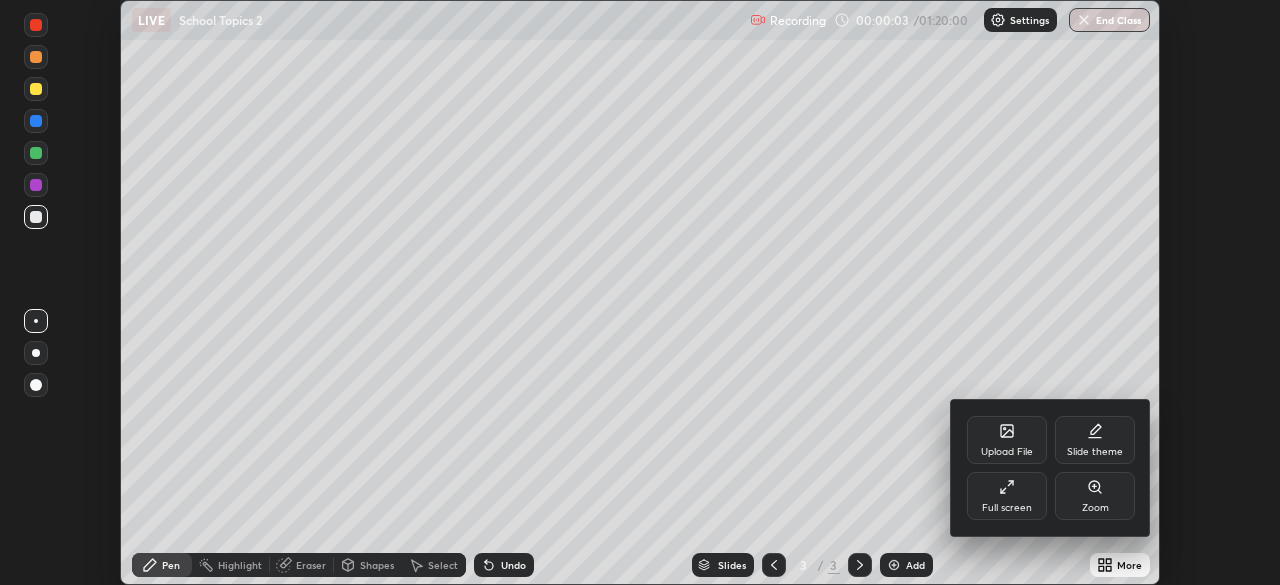 click on "Full screen" at bounding box center [1007, 496] 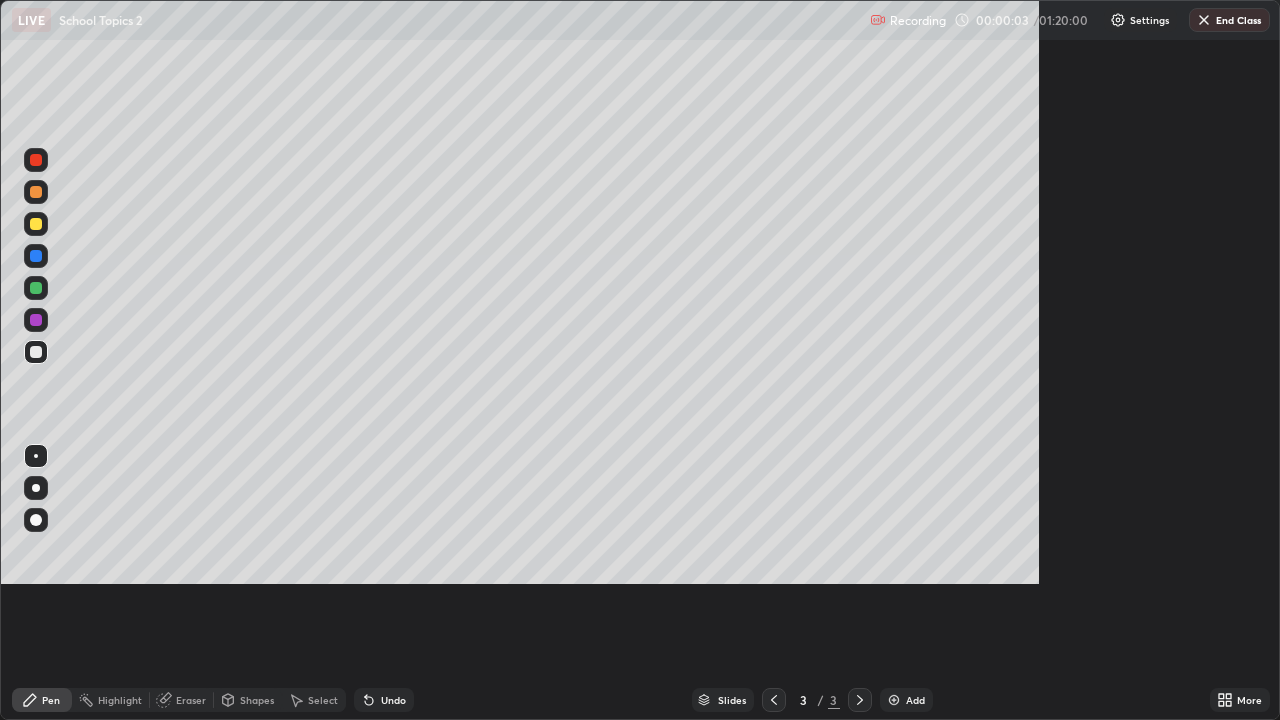 scroll, scrollTop: 99280, scrollLeft: 98720, axis: both 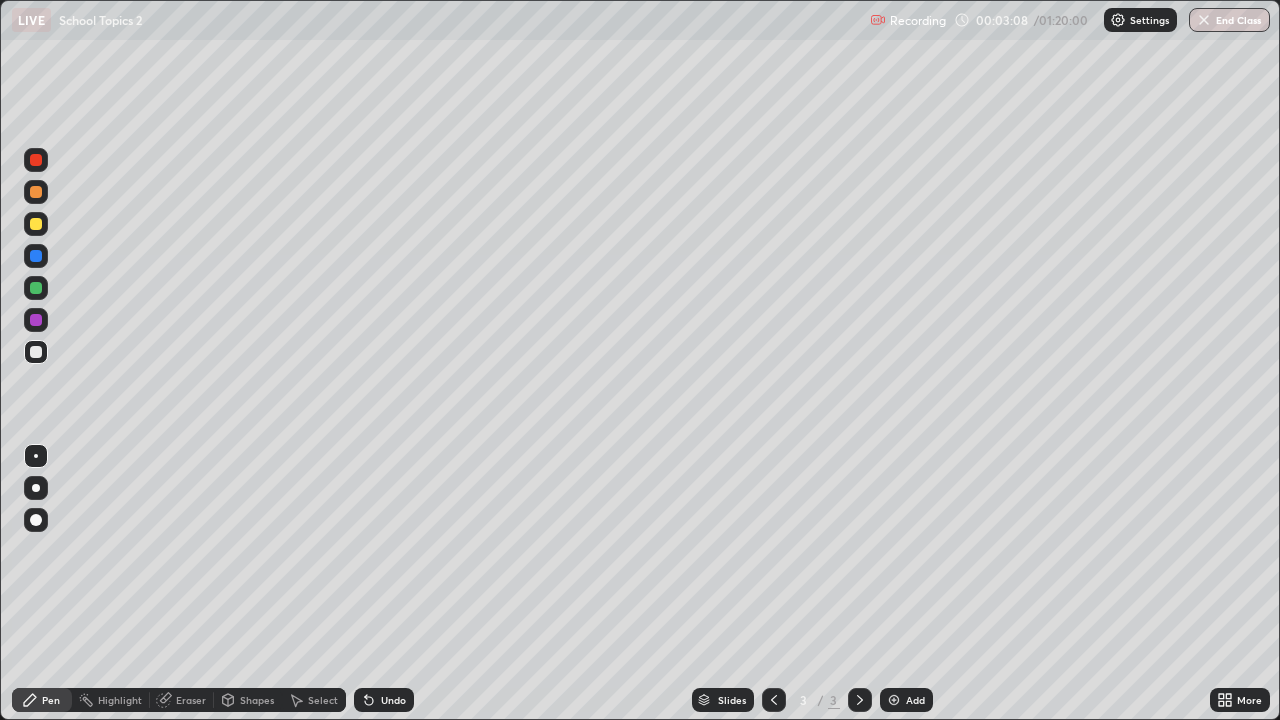 click on "Add" at bounding box center [915, 700] 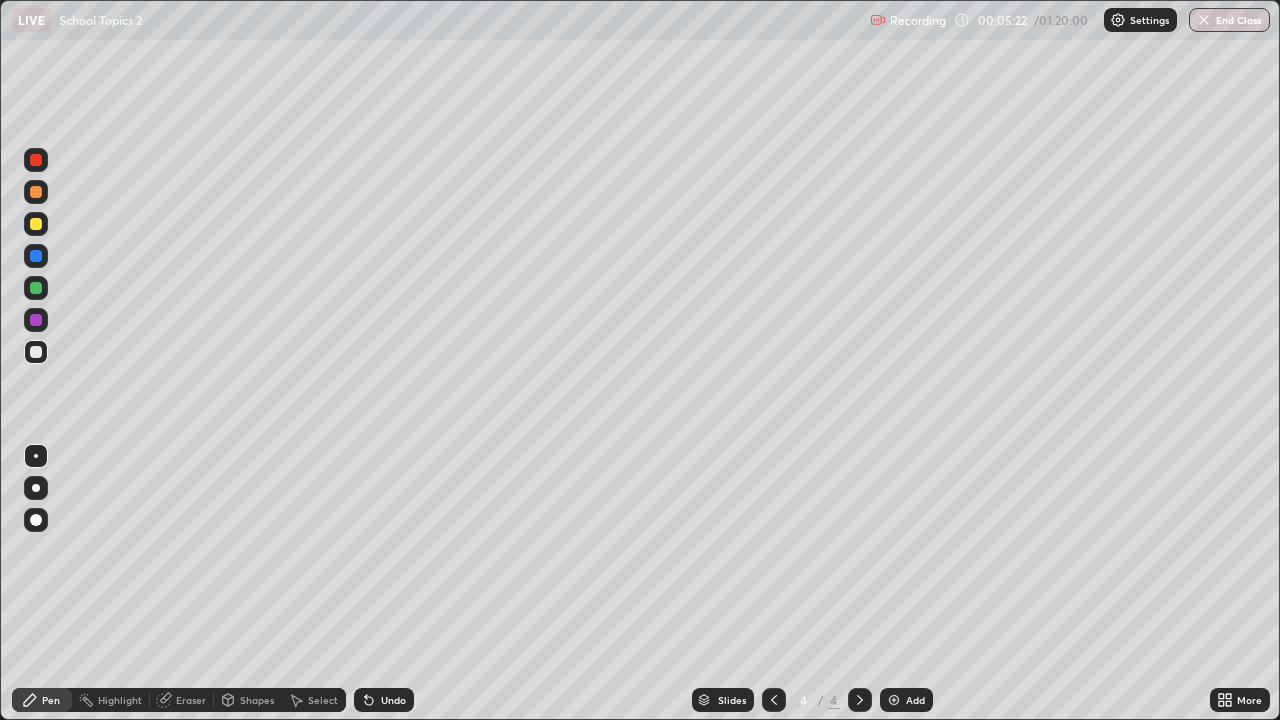click at bounding box center (36, 288) 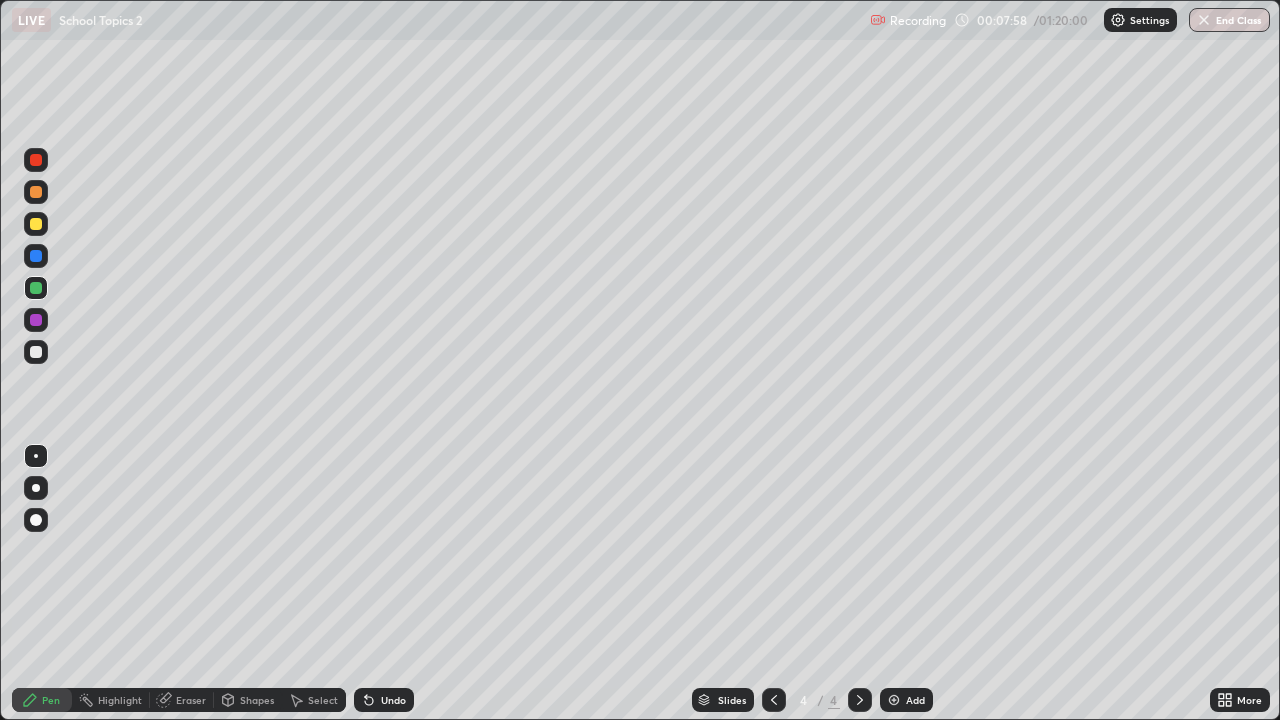 click on "Add" at bounding box center [906, 700] 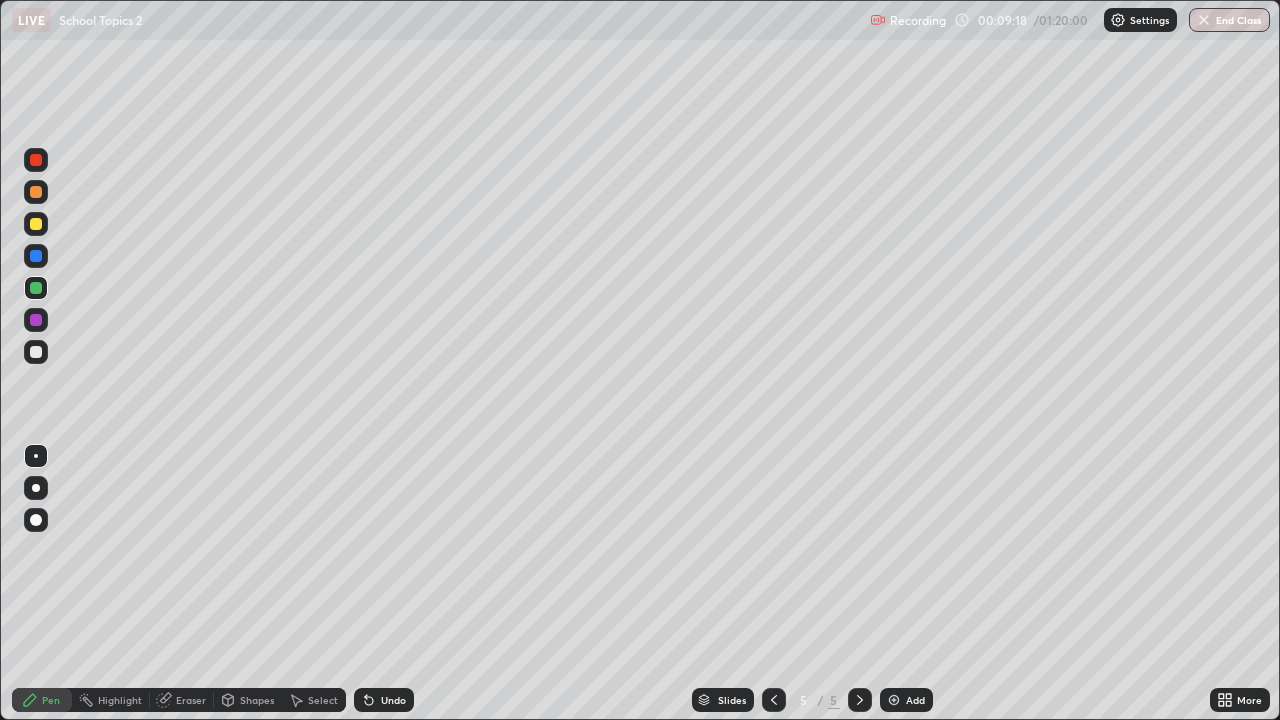 click on "Eraser" at bounding box center [191, 700] 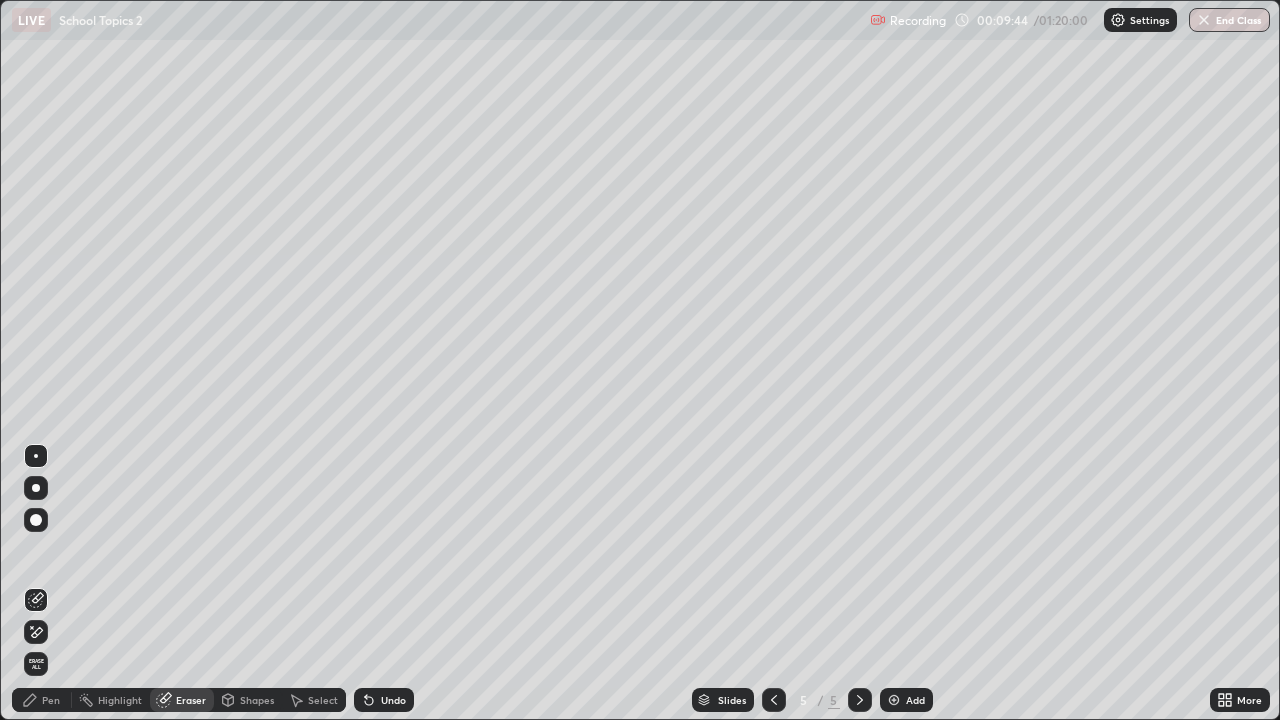 click on "Pen" at bounding box center [51, 700] 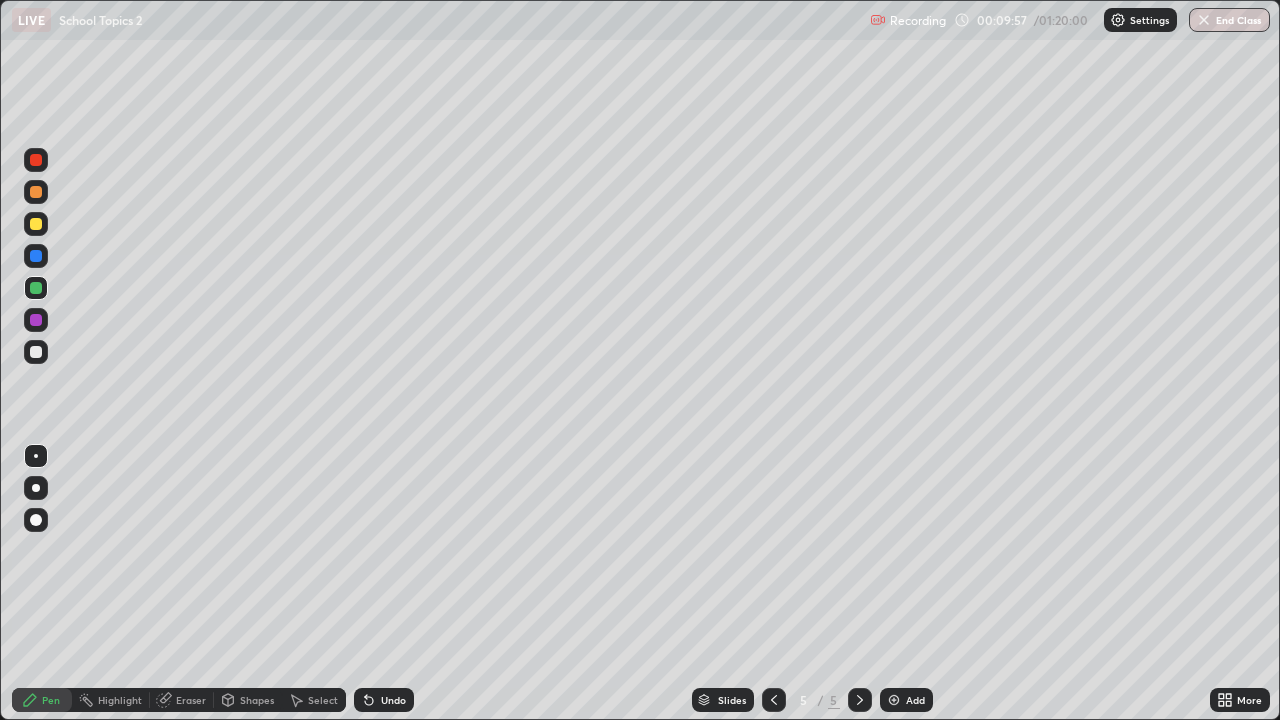 click at bounding box center [36, 224] 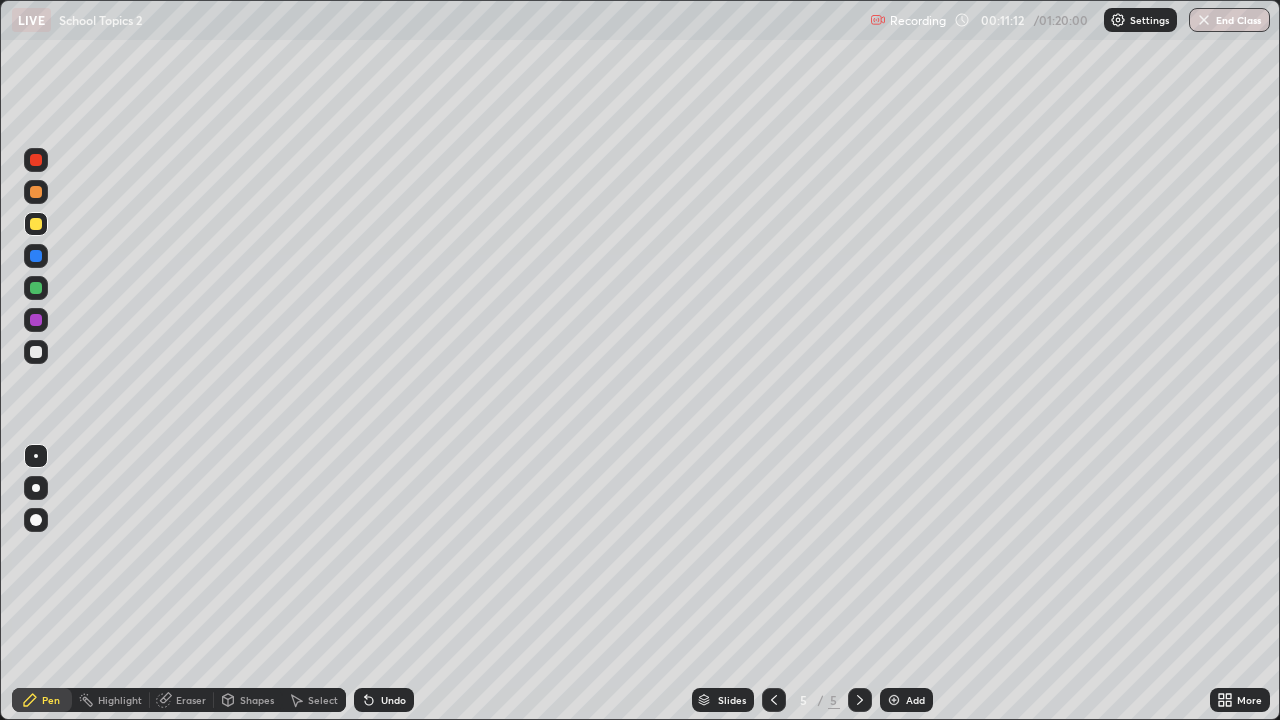 click at bounding box center (36, 320) 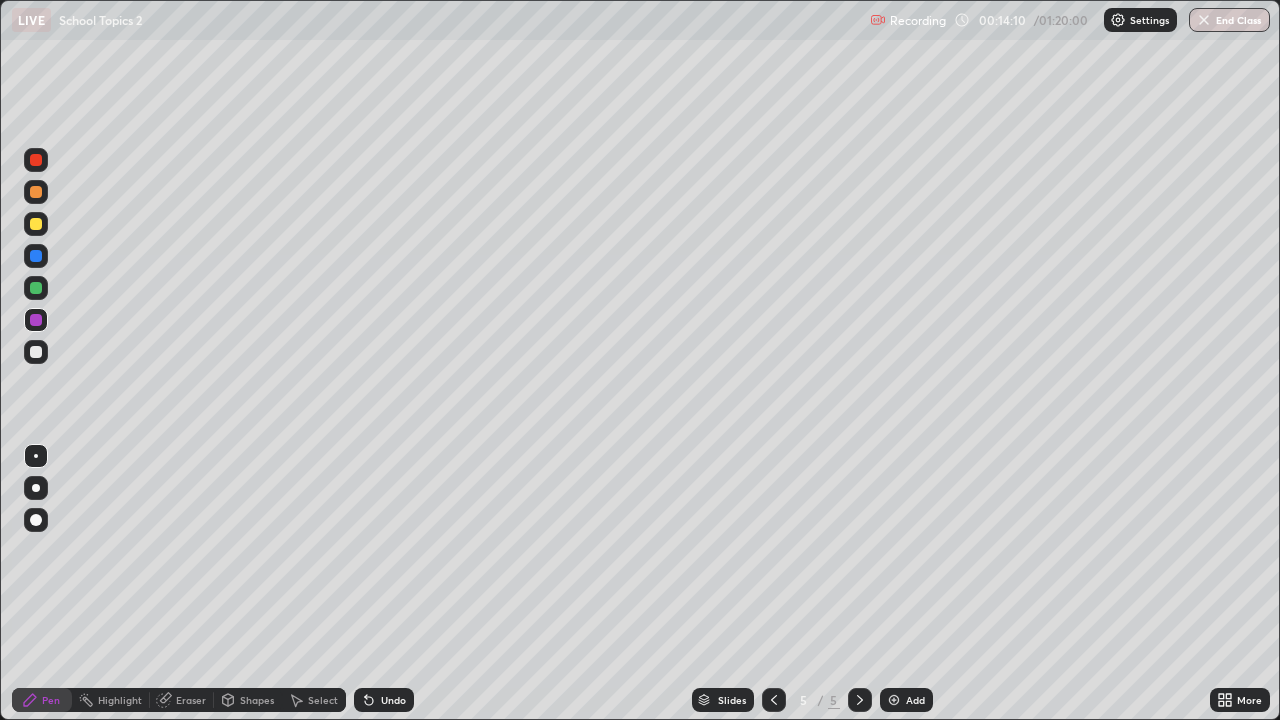 click 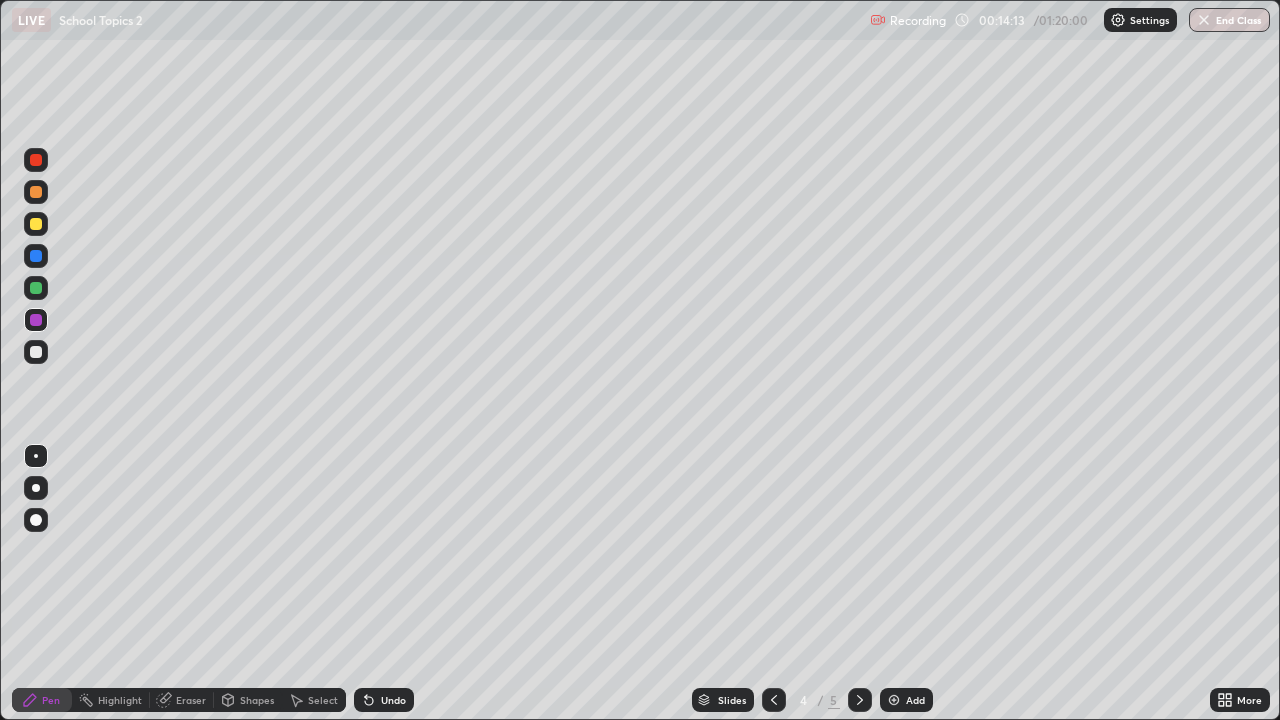 click 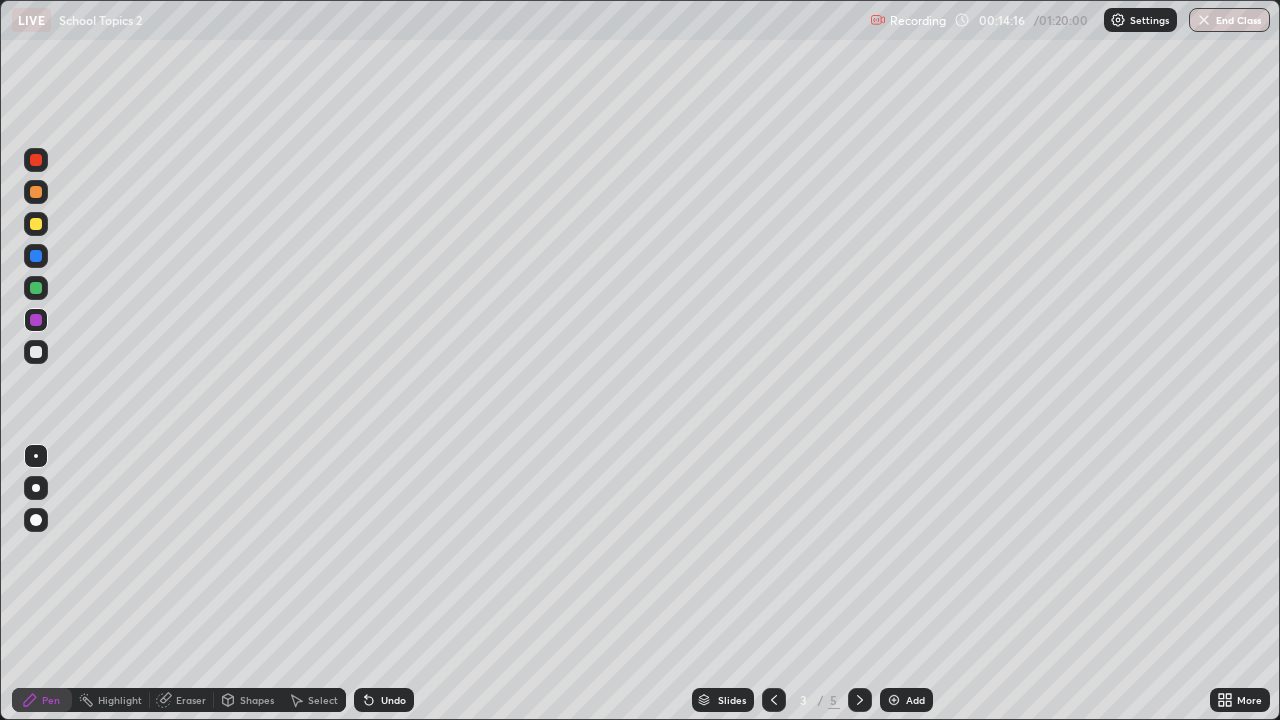 click 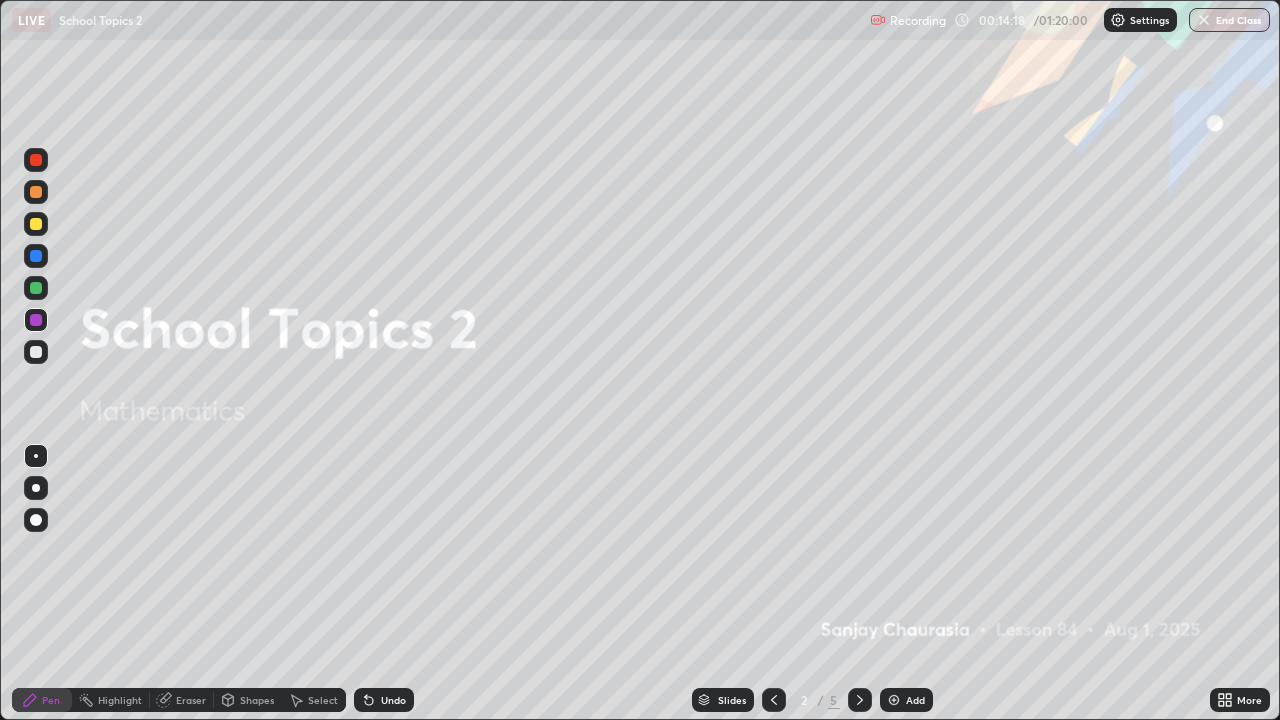 click 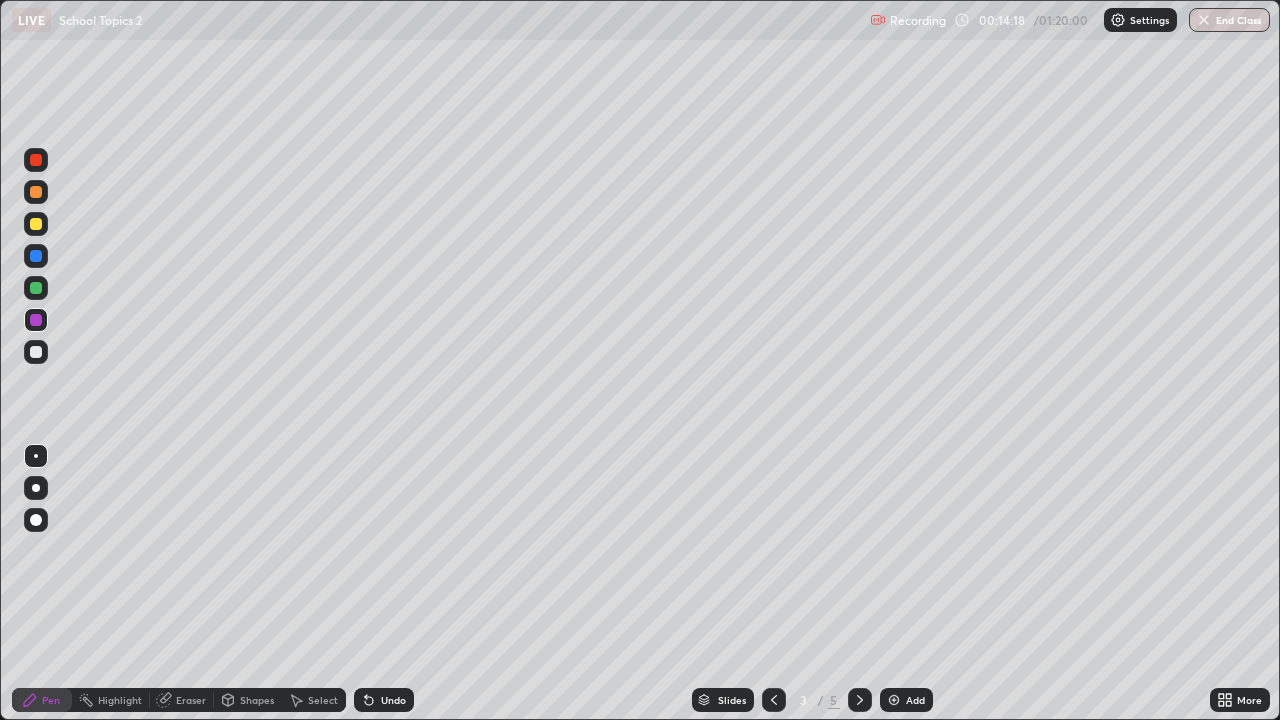 click 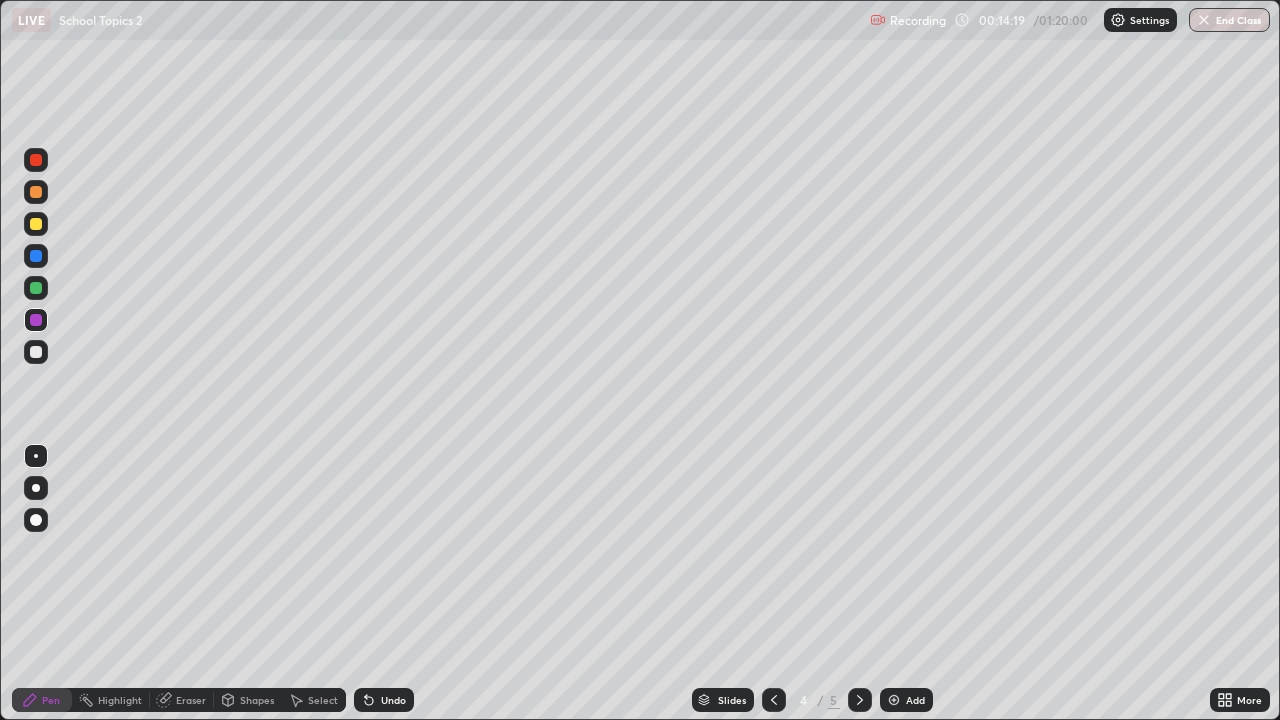 click 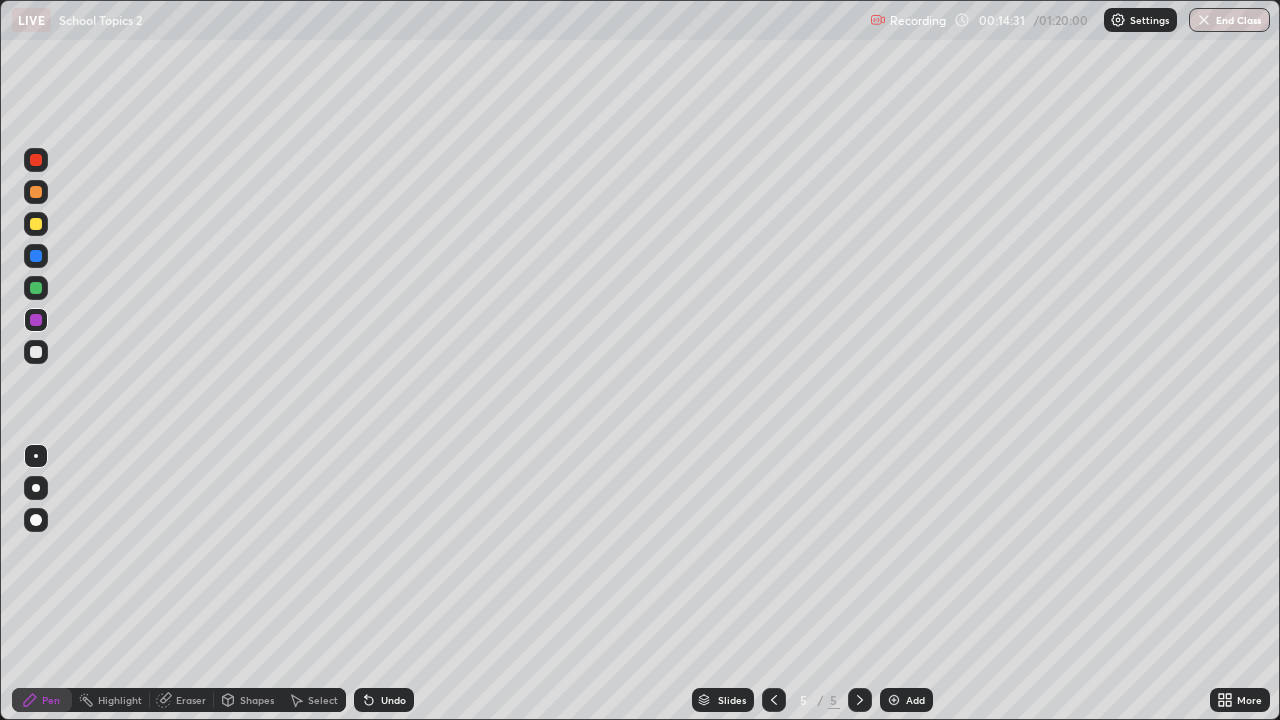 click at bounding box center (894, 700) 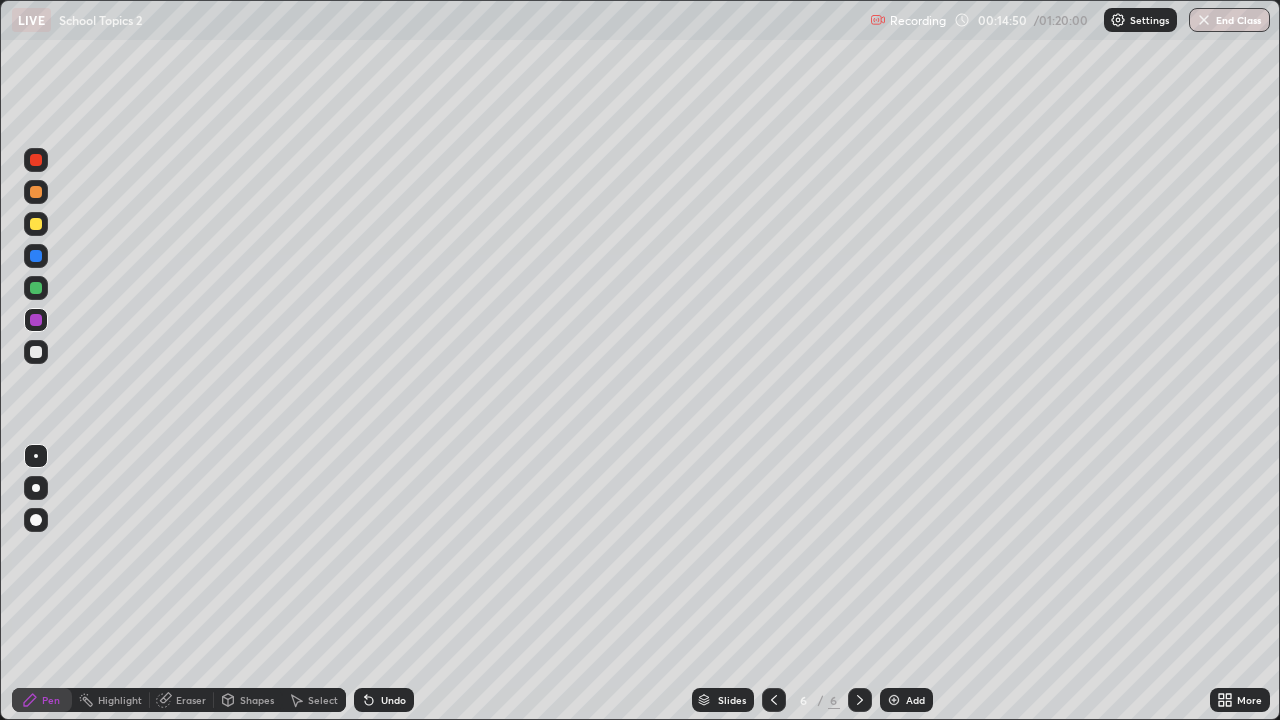 click 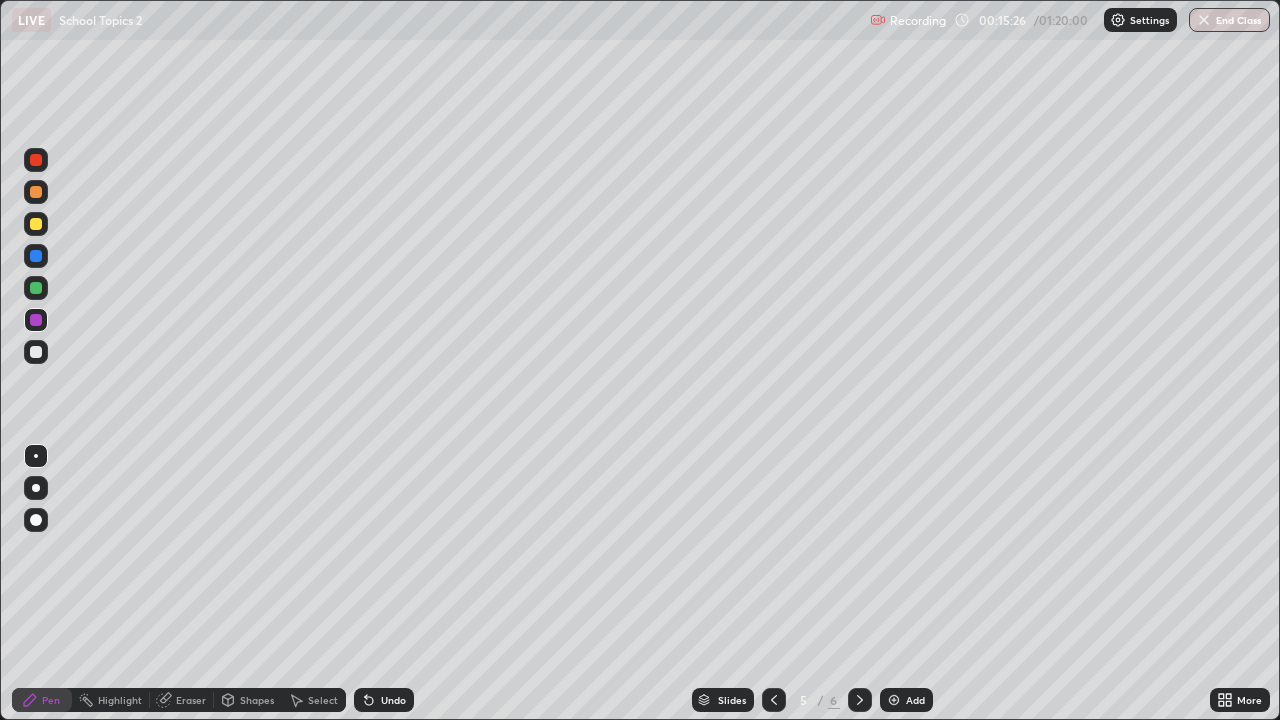 click on "Eraser" at bounding box center (191, 700) 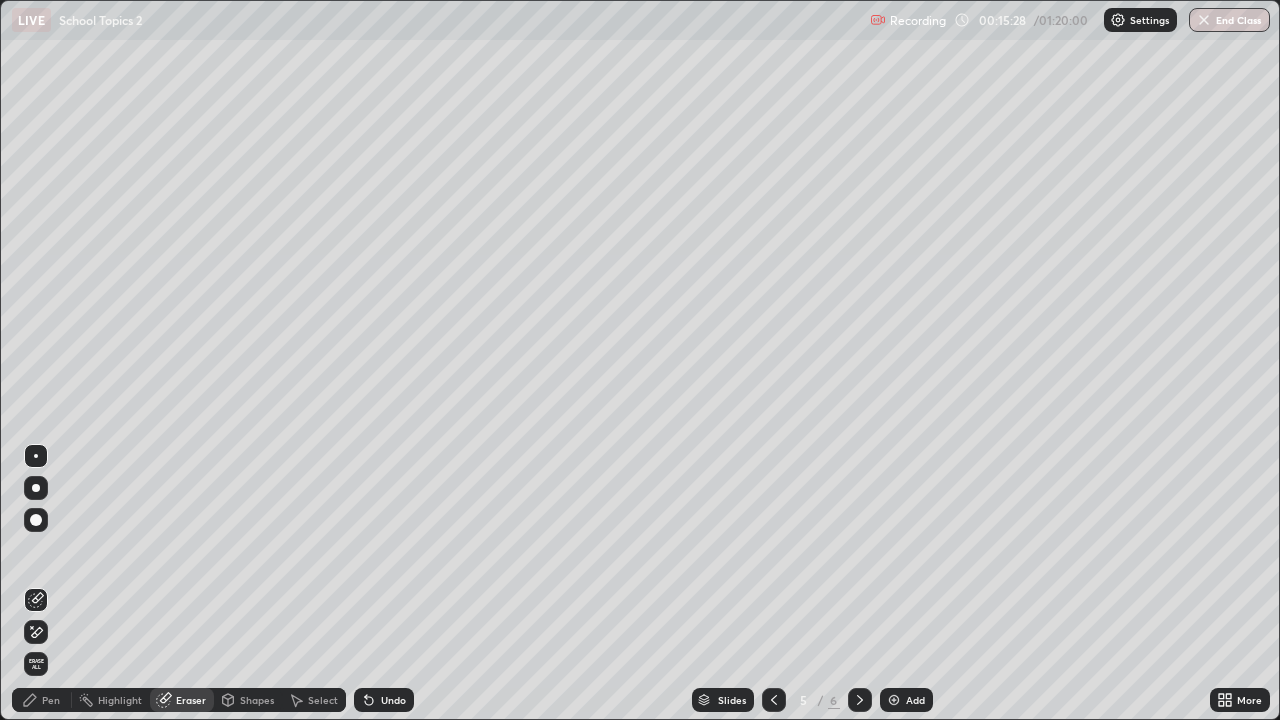 click 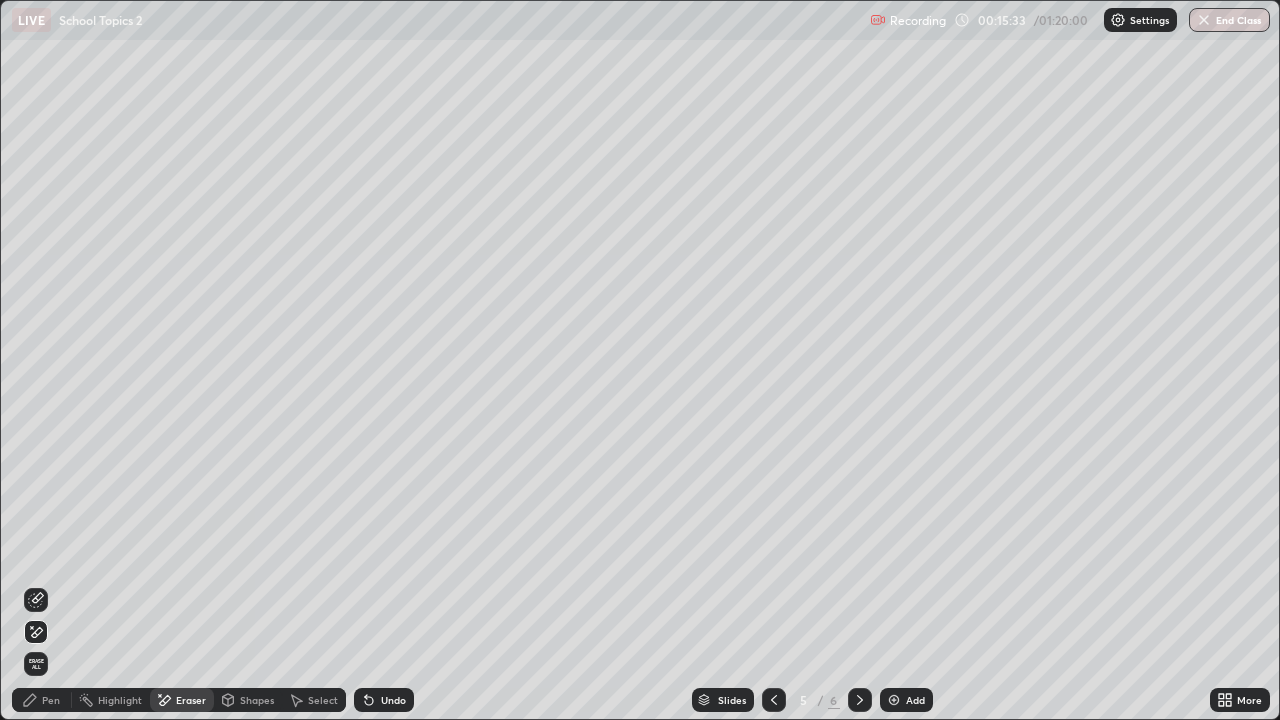 click on "Pen" at bounding box center (51, 700) 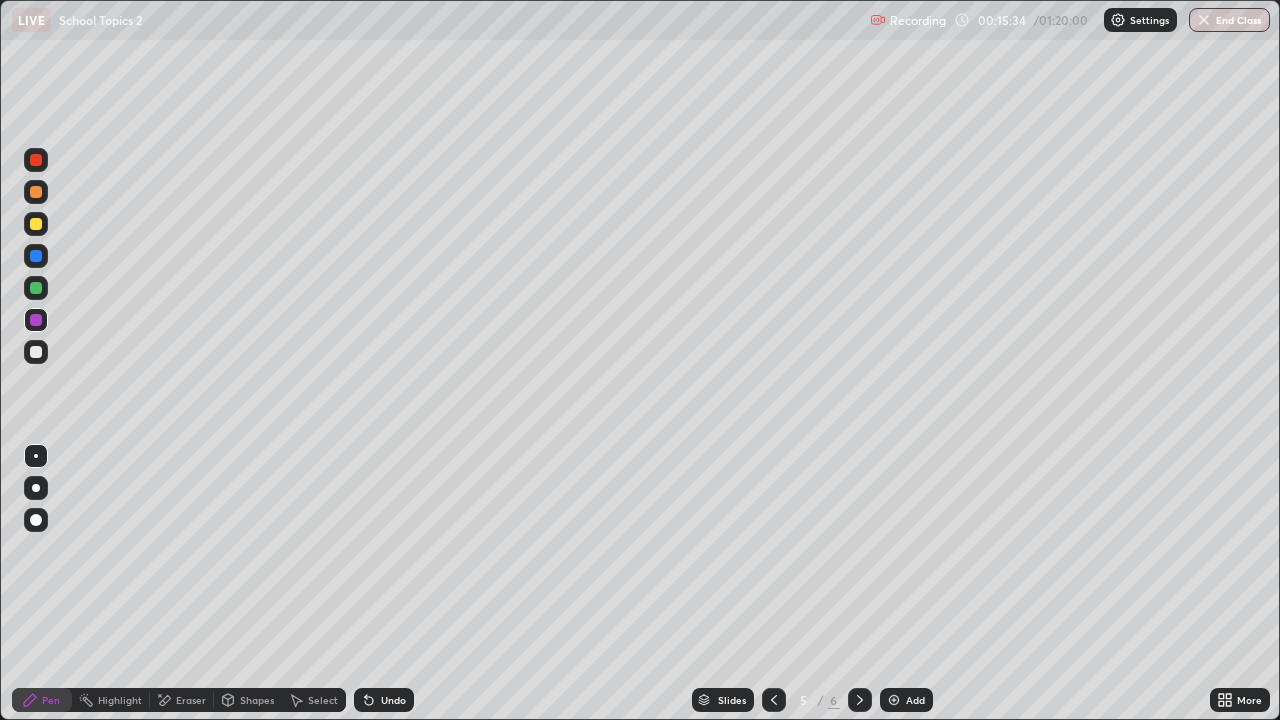 click at bounding box center [36, 352] 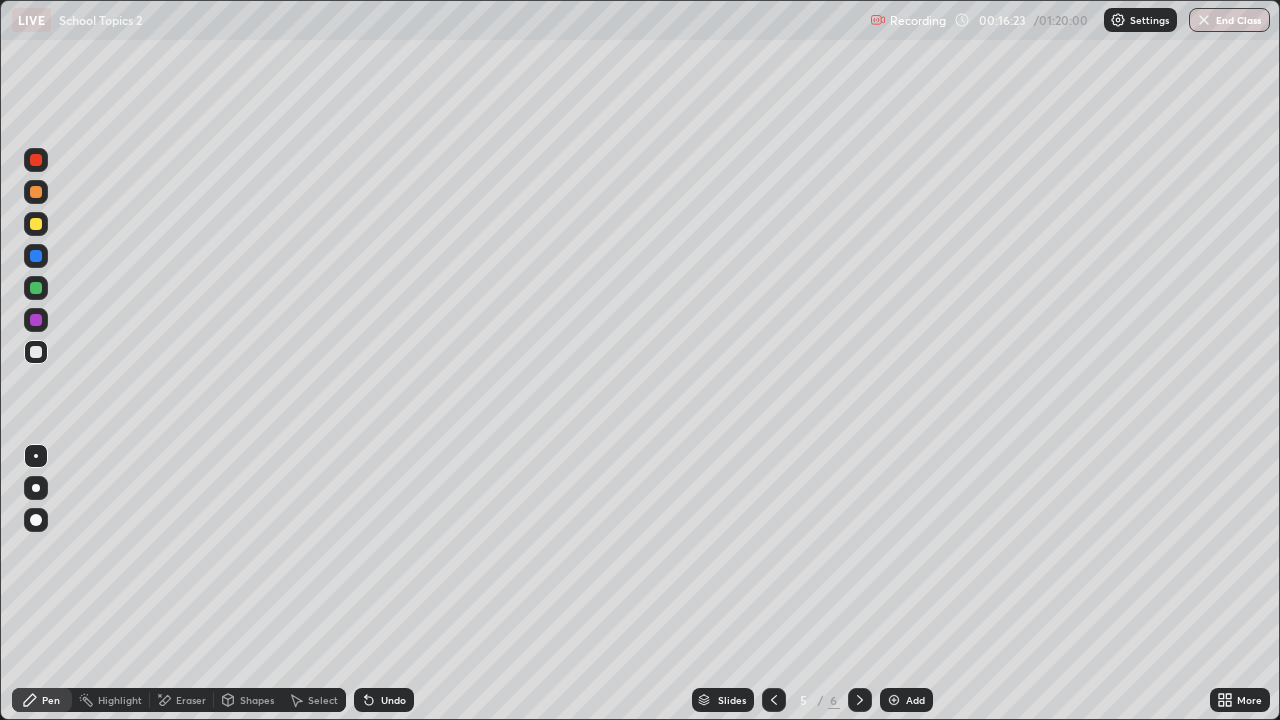 click on "Eraser" at bounding box center (191, 700) 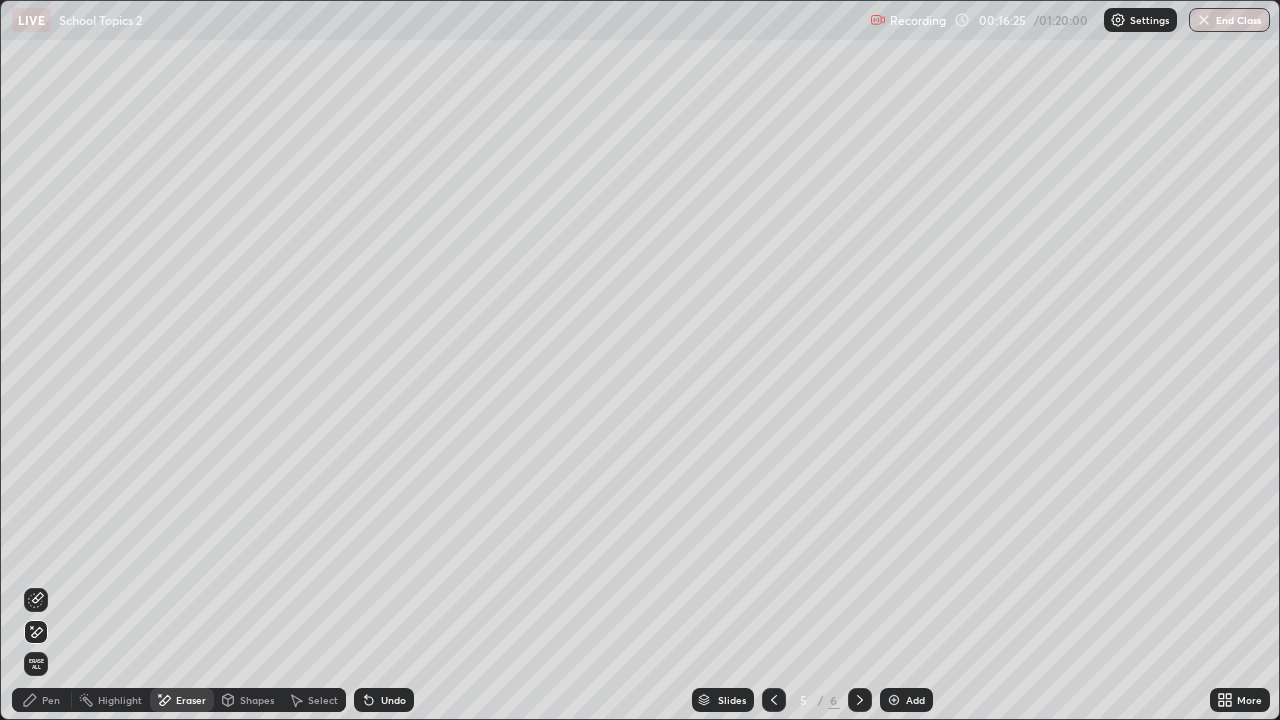 click on "Pen" at bounding box center [51, 700] 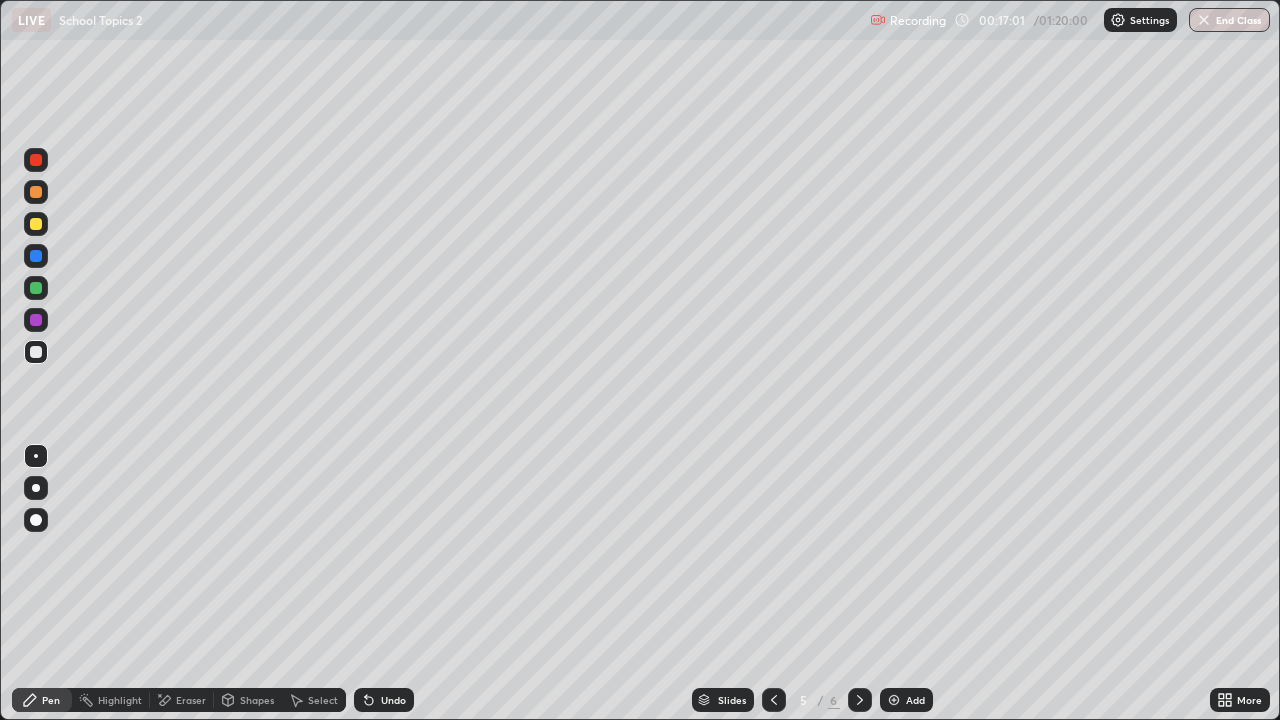 click on "Eraser" at bounding box center (191, 700) 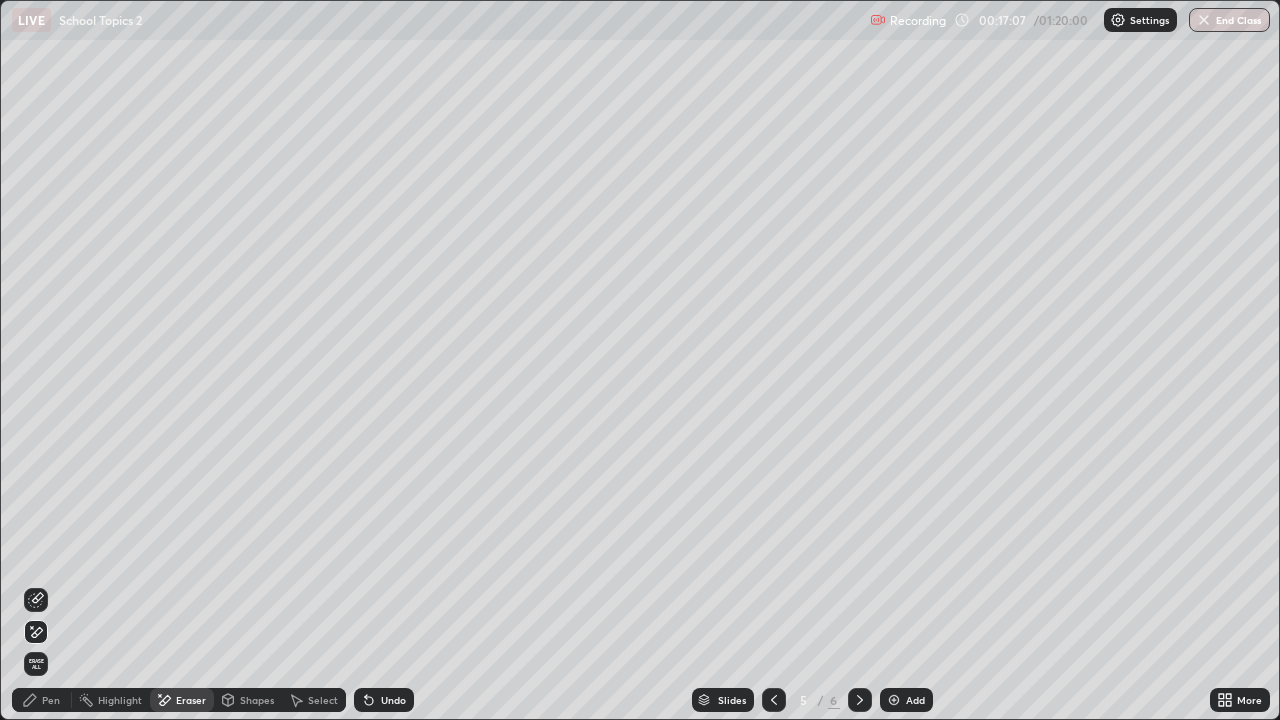 click on "Pen" at bounding box center [51, 700] 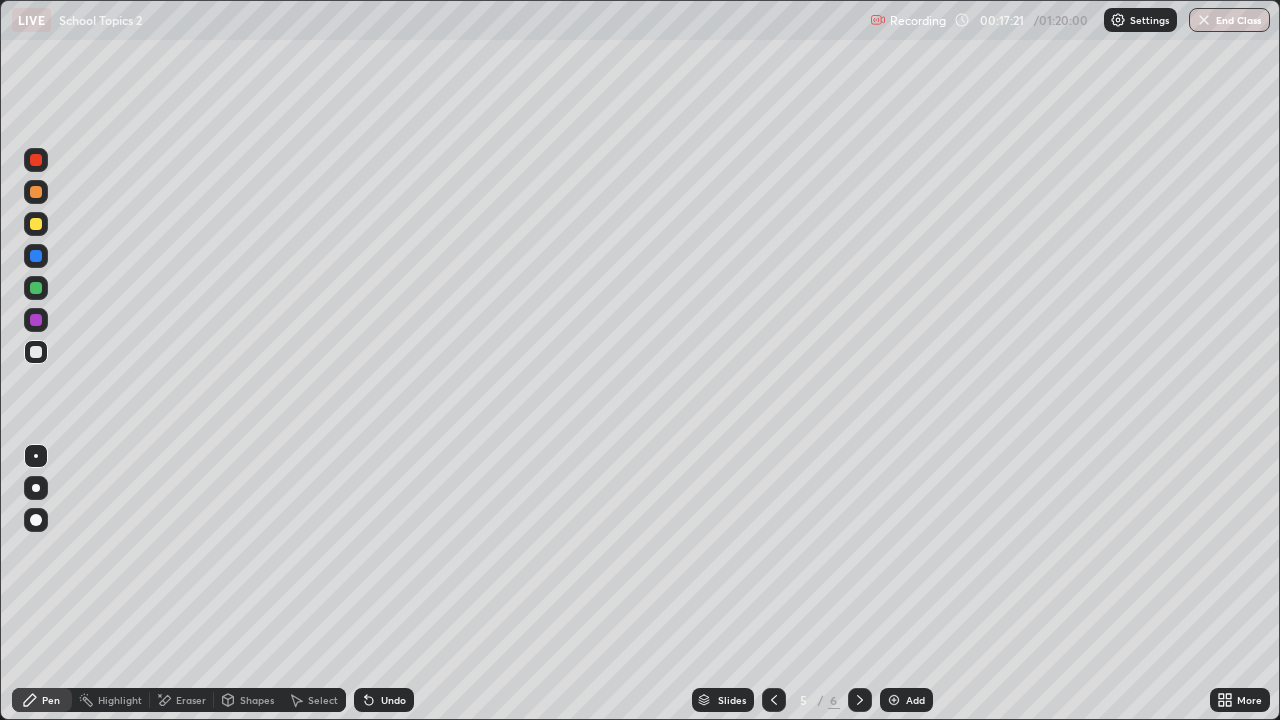 click on "Eraser" at bounding box center [191, 700] 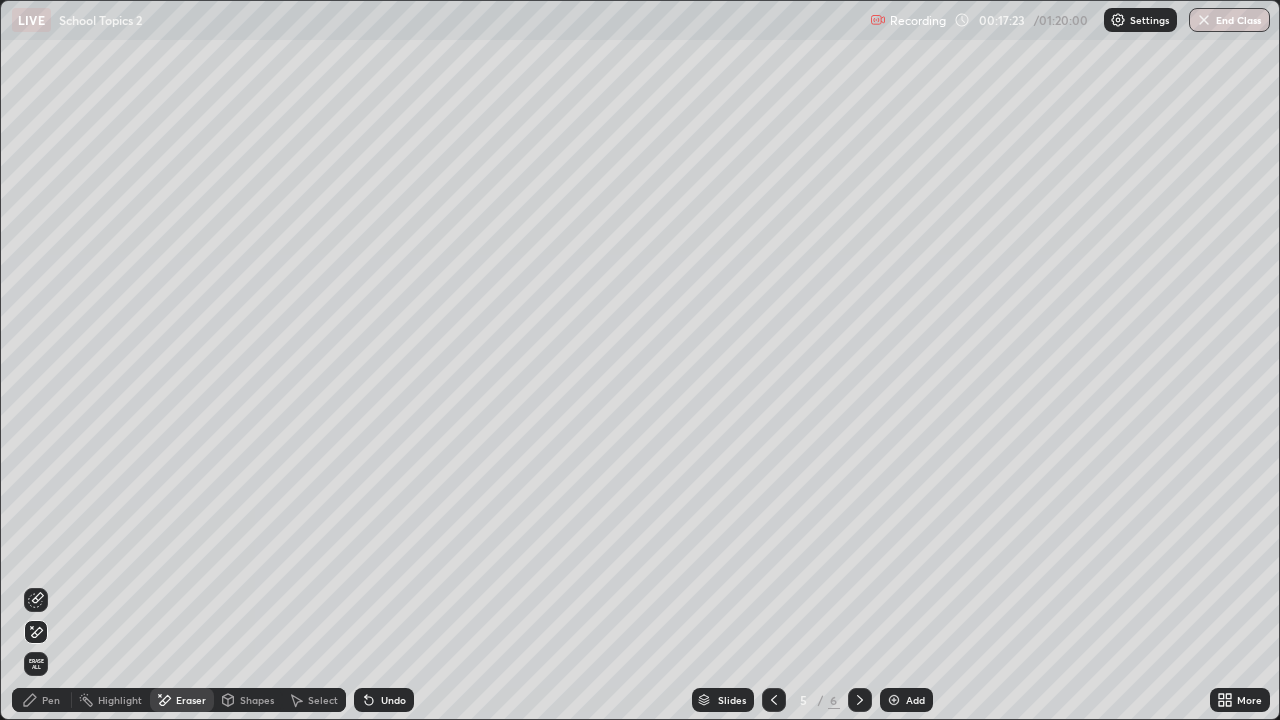 click on "Pen" at bounding box center (51, 700) 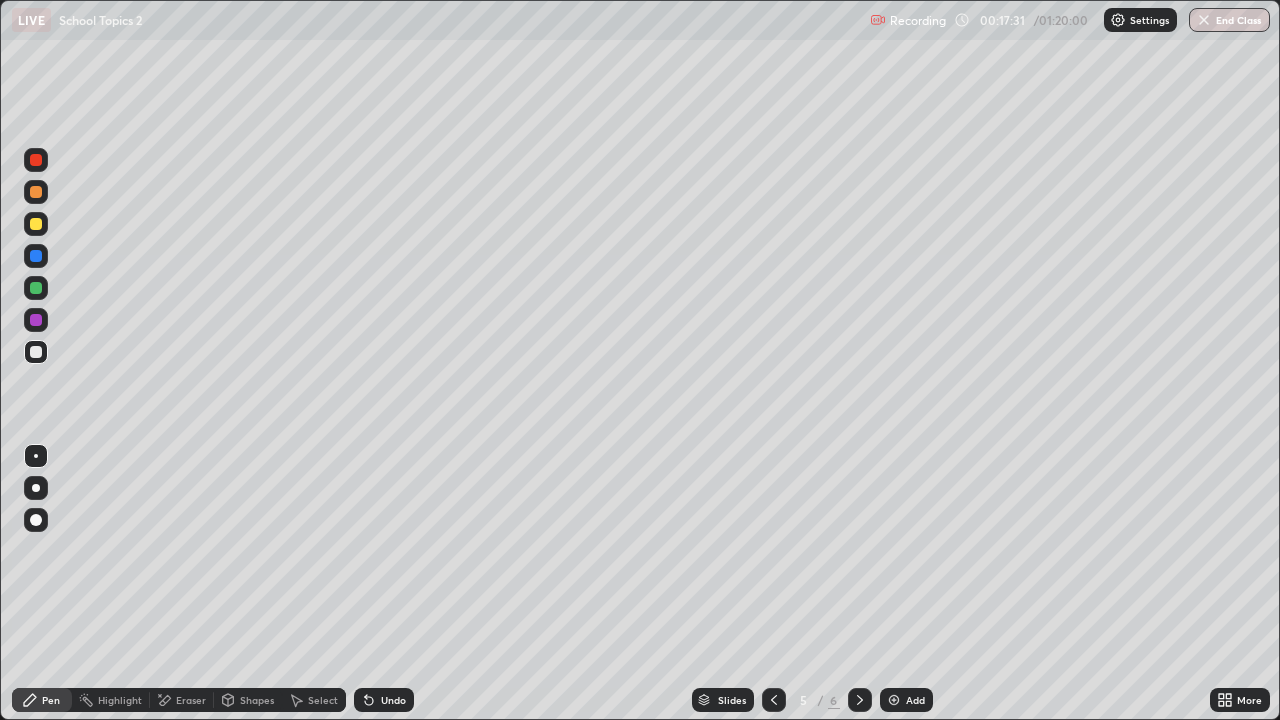 click on "Eraser" at bounding box center (191, 700) 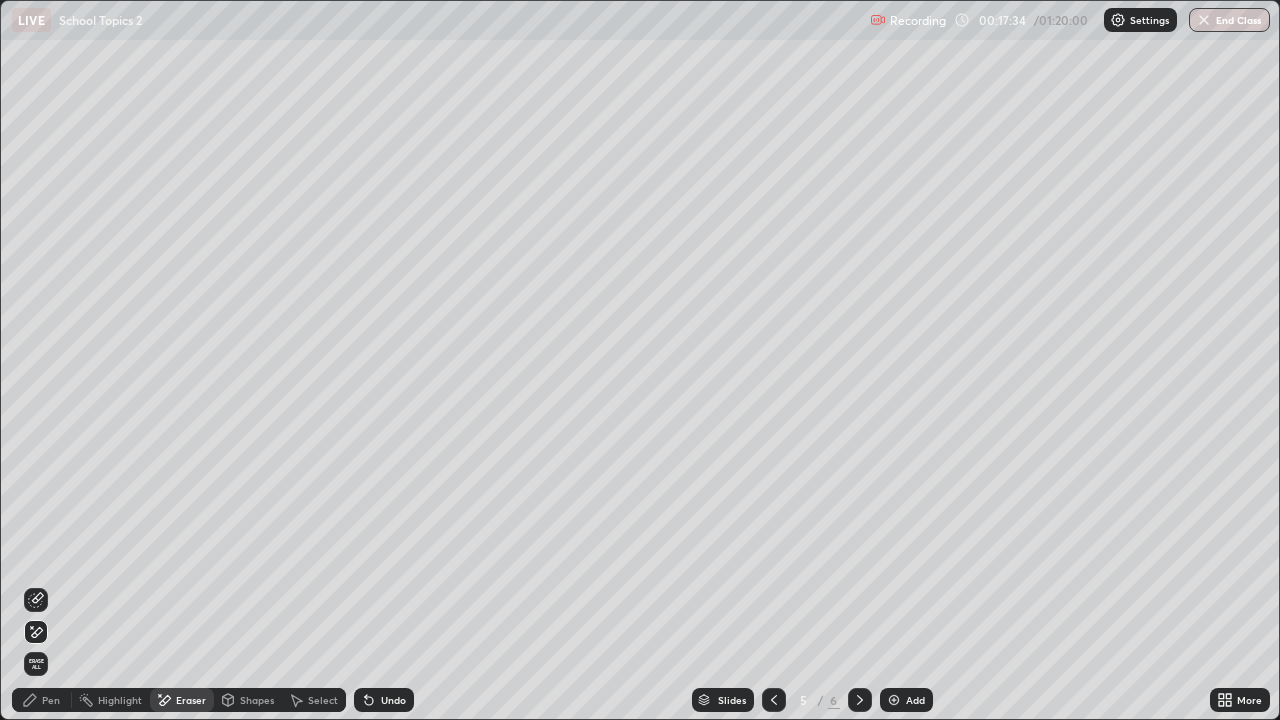 click on "Pen" at bounding box center (51, 700) 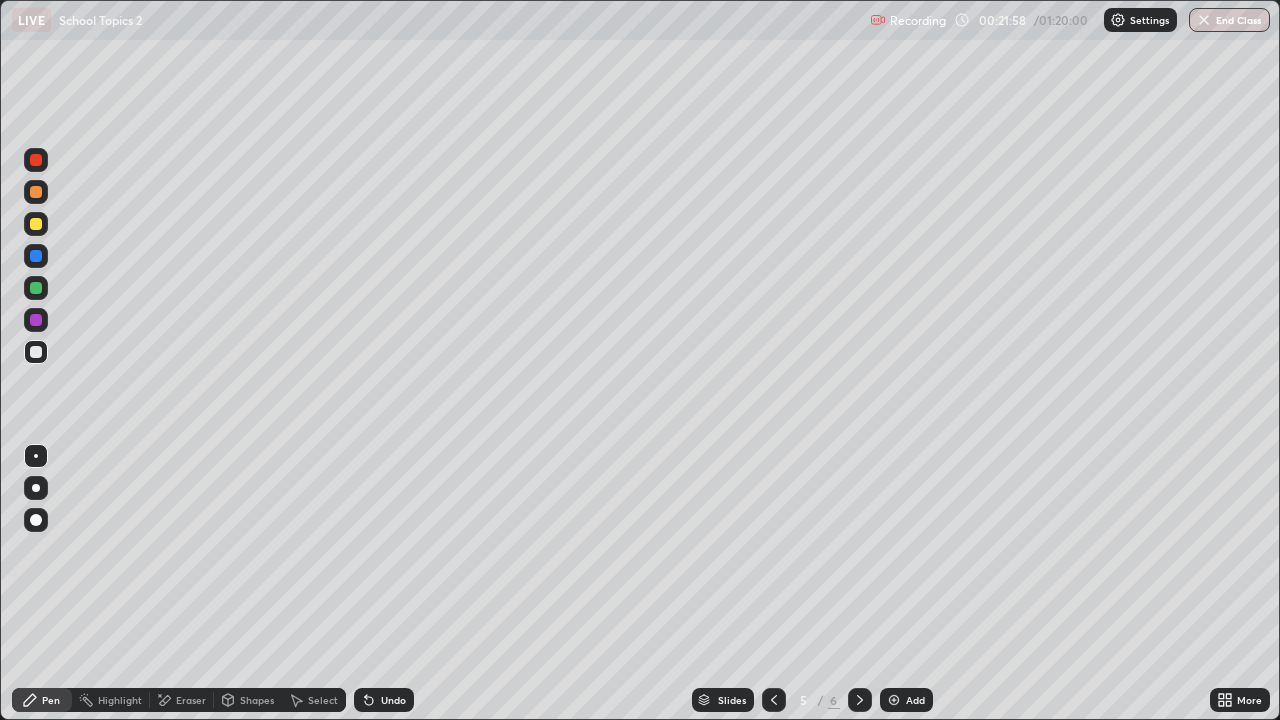 click on "Add" at bounding box center [915, 700] 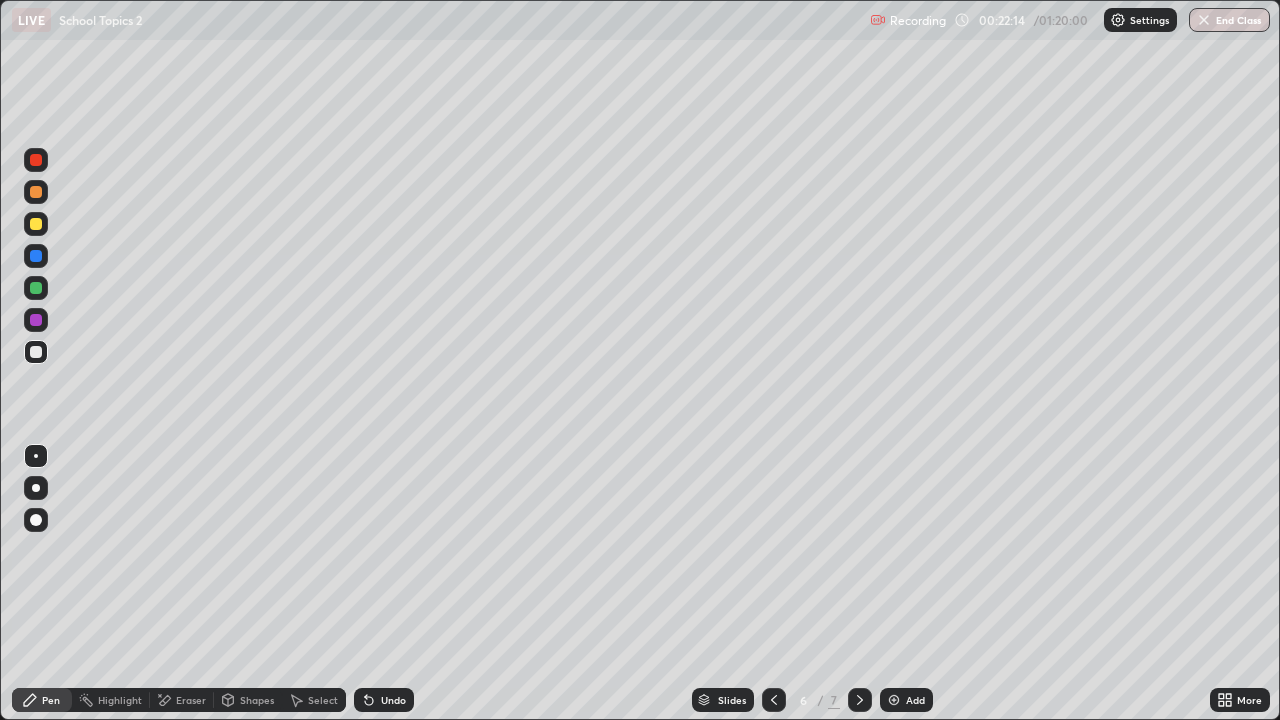 click on "Eraser" at bounding box center (191, 700) 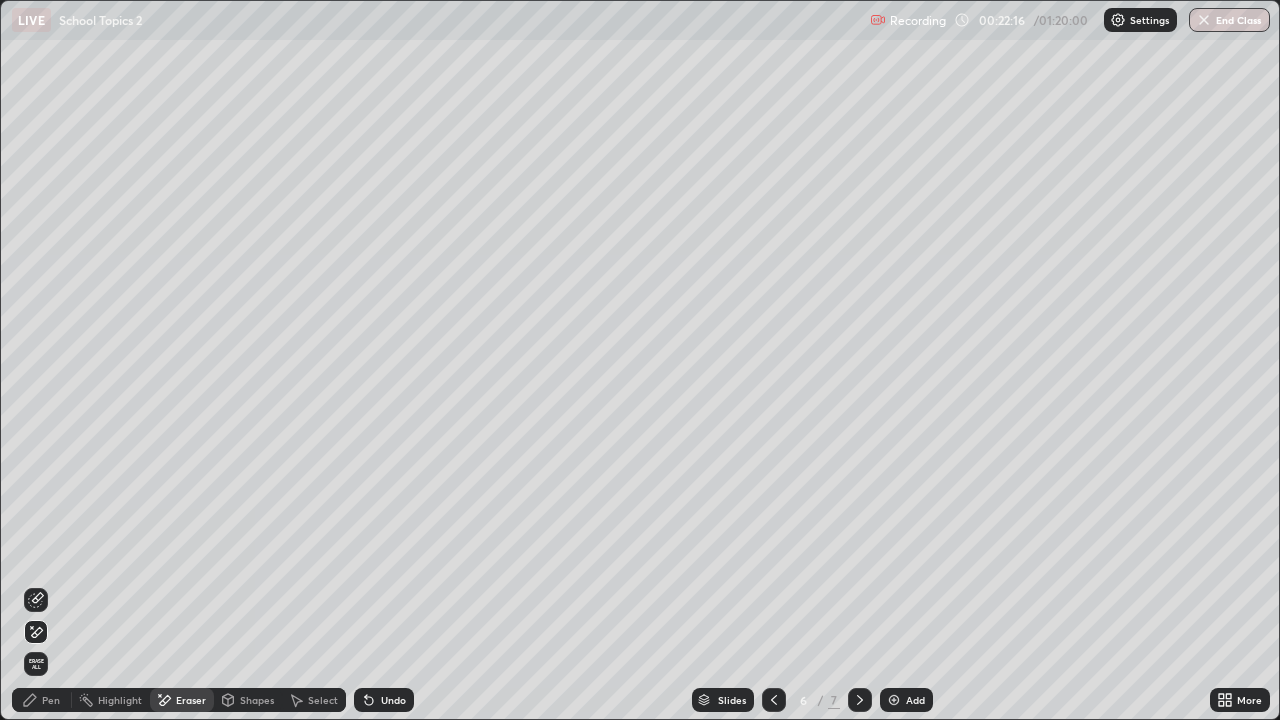 click on "Pen" at bounding box center (42, 700) 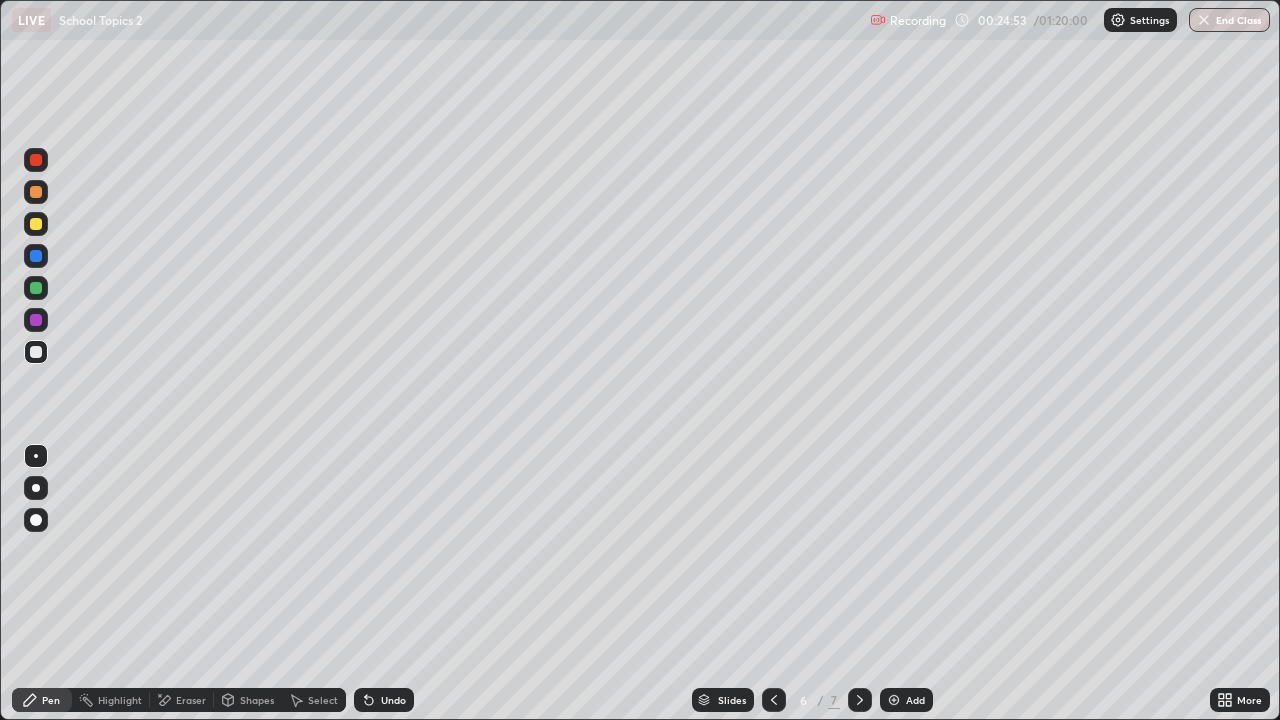 click on "Eraser" at bounding box center (191, 700) 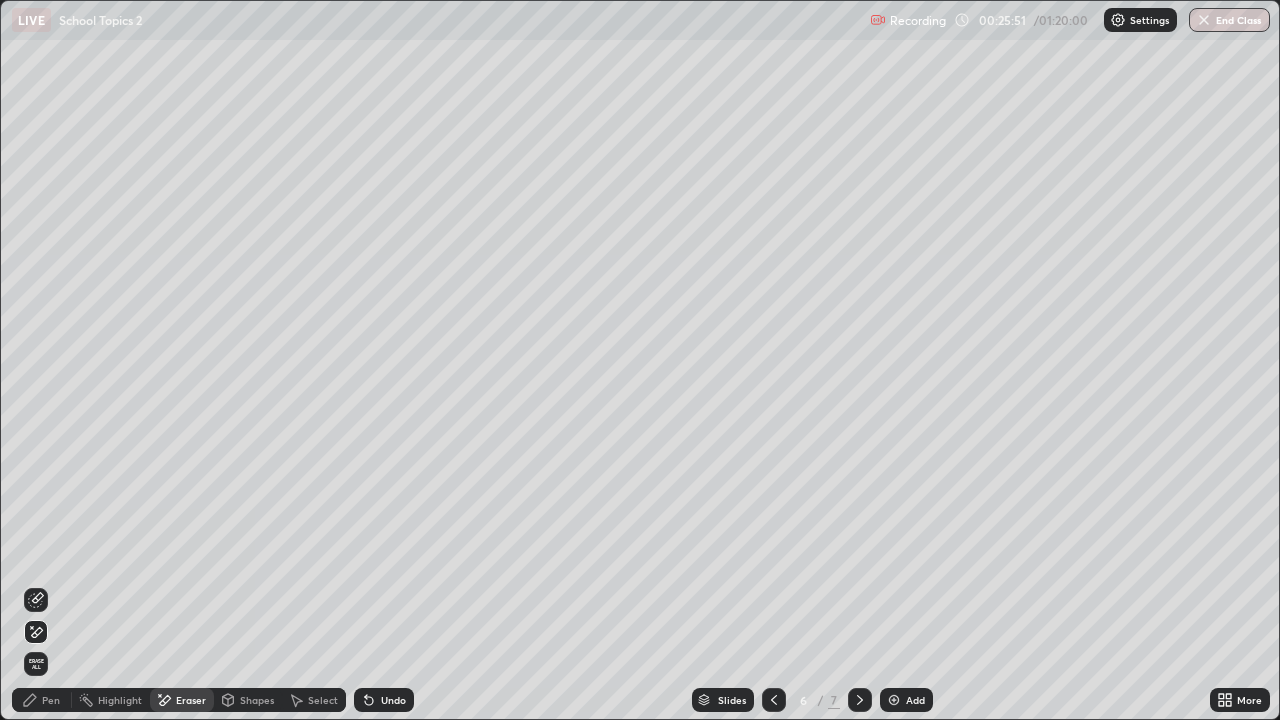 click on "Pen" at bounding box center [51, 700] 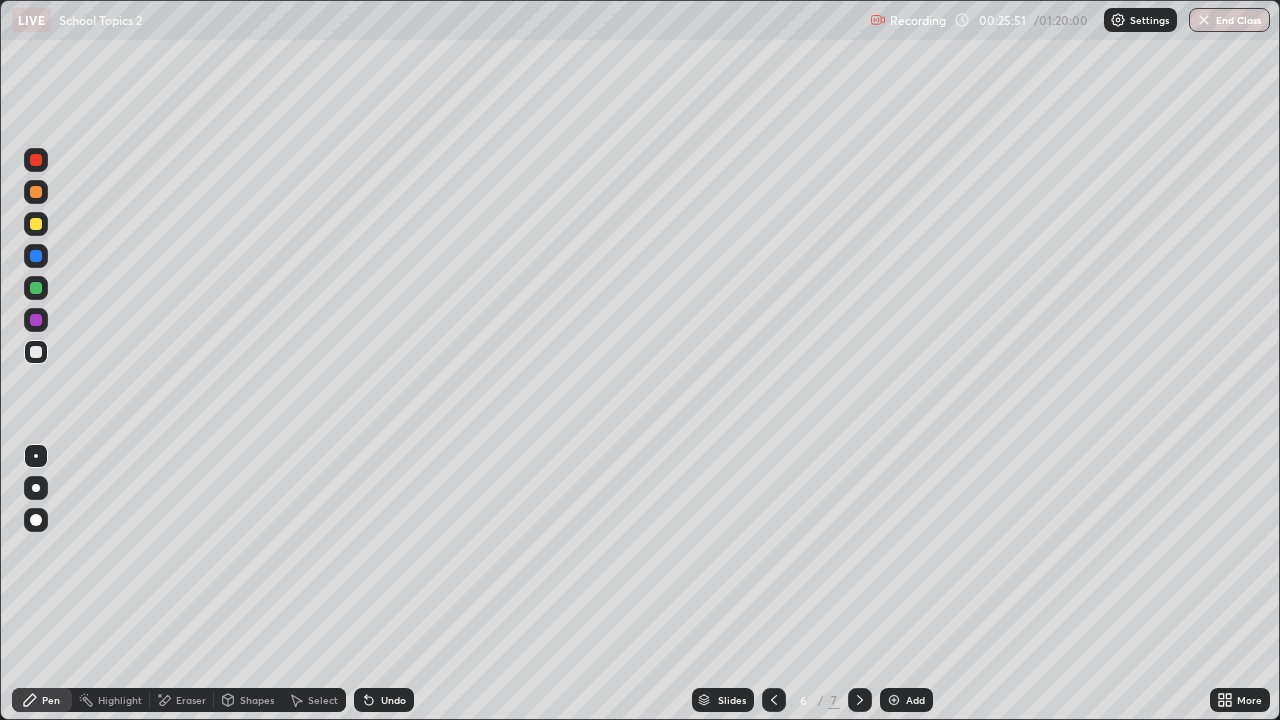 click at bounding box center (36, 288) 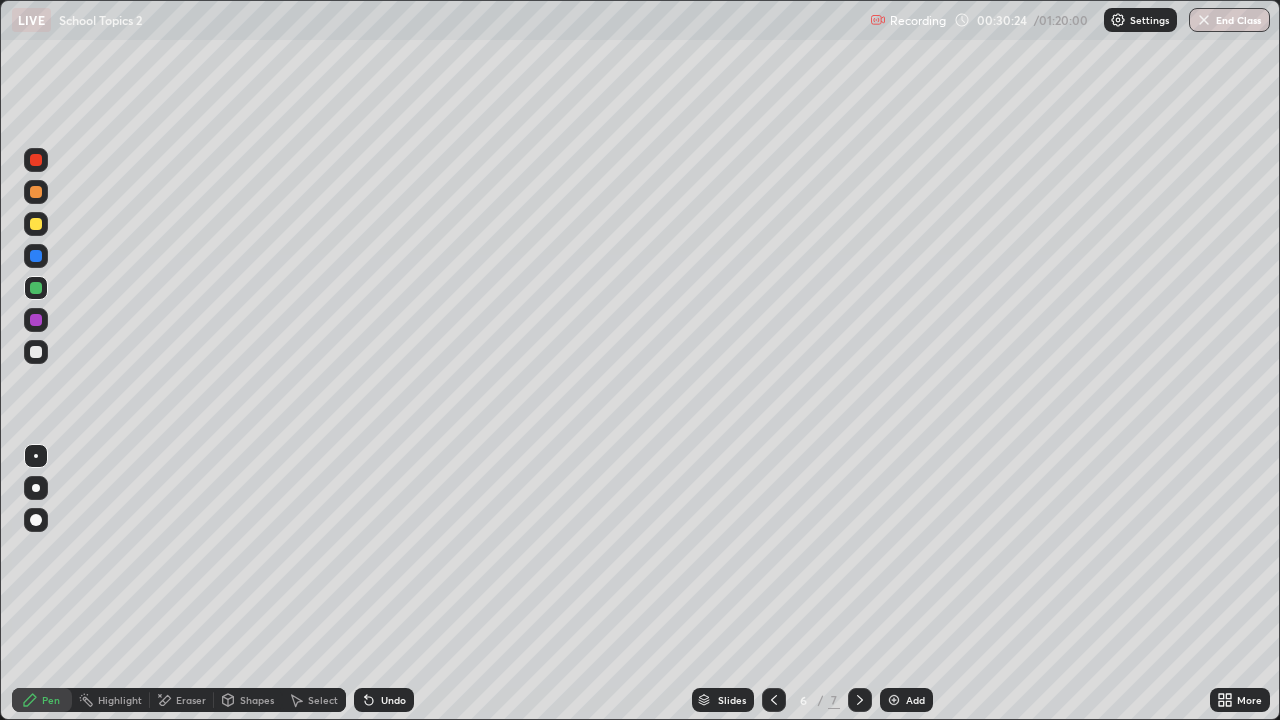 click at bounding box center [36, 352] 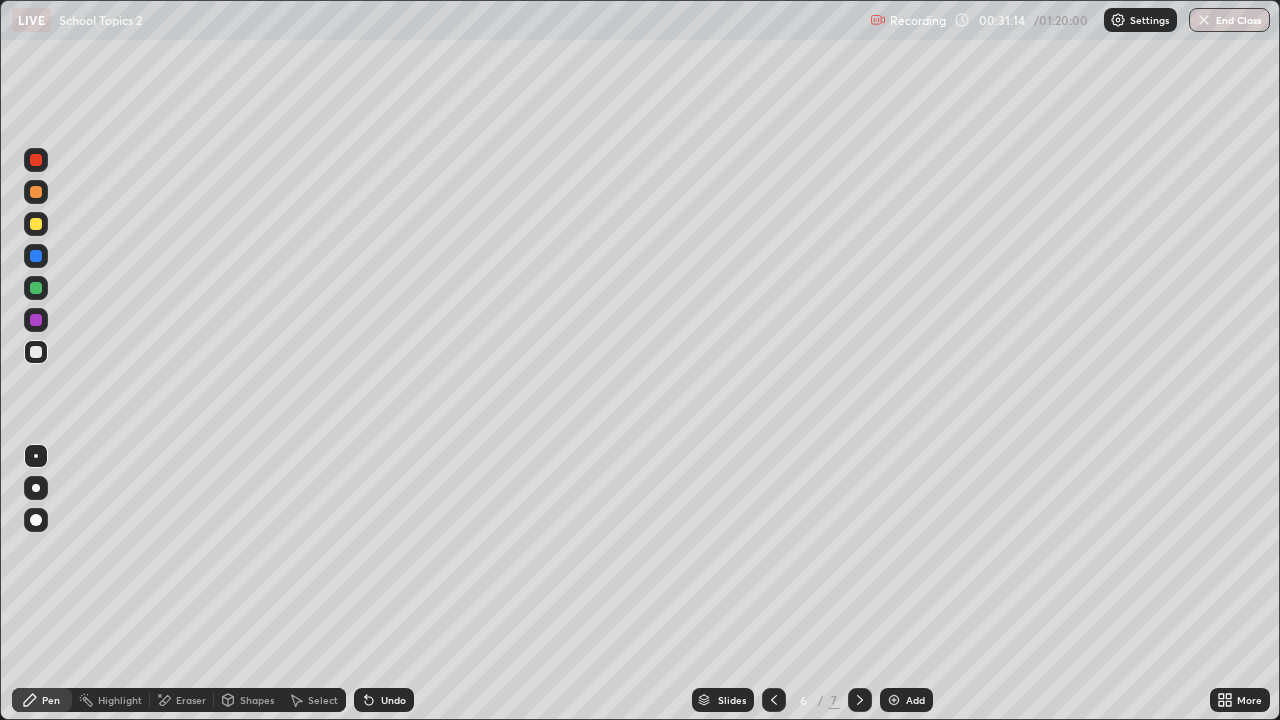 click on "Eraser" at bounding box center [191, 700] 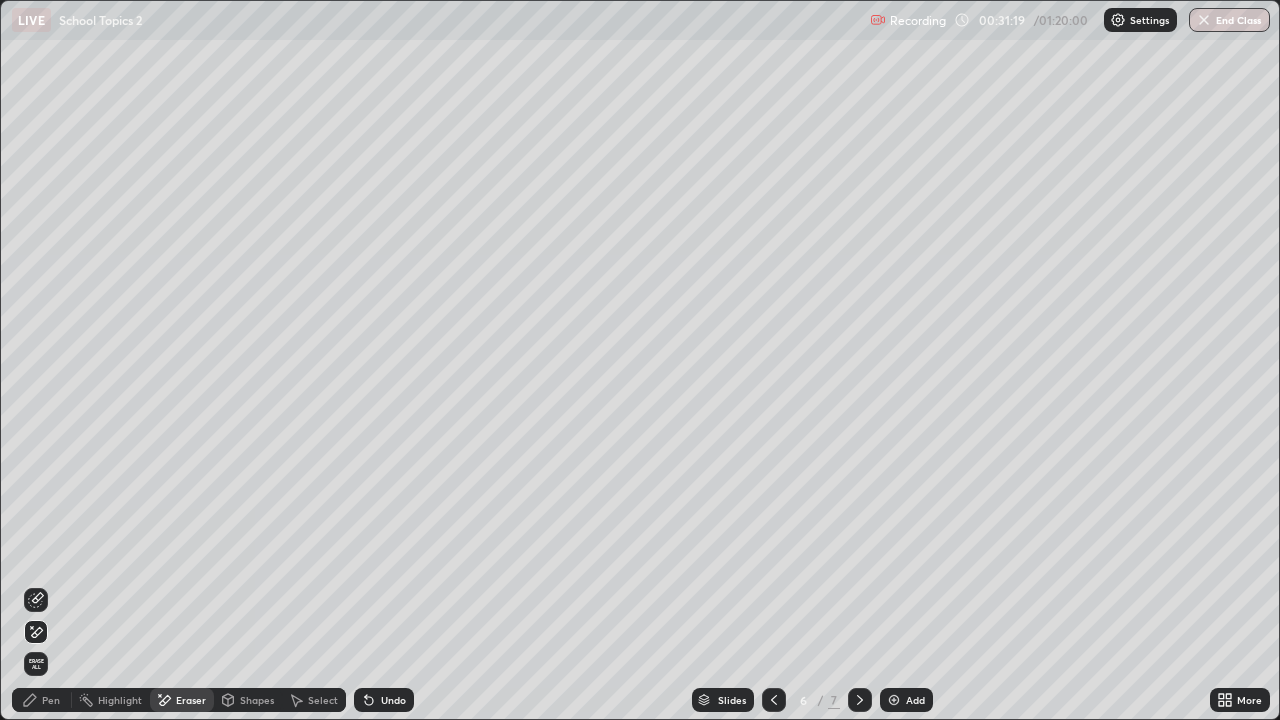 click on "Pen" at bounding box center (51, 700) 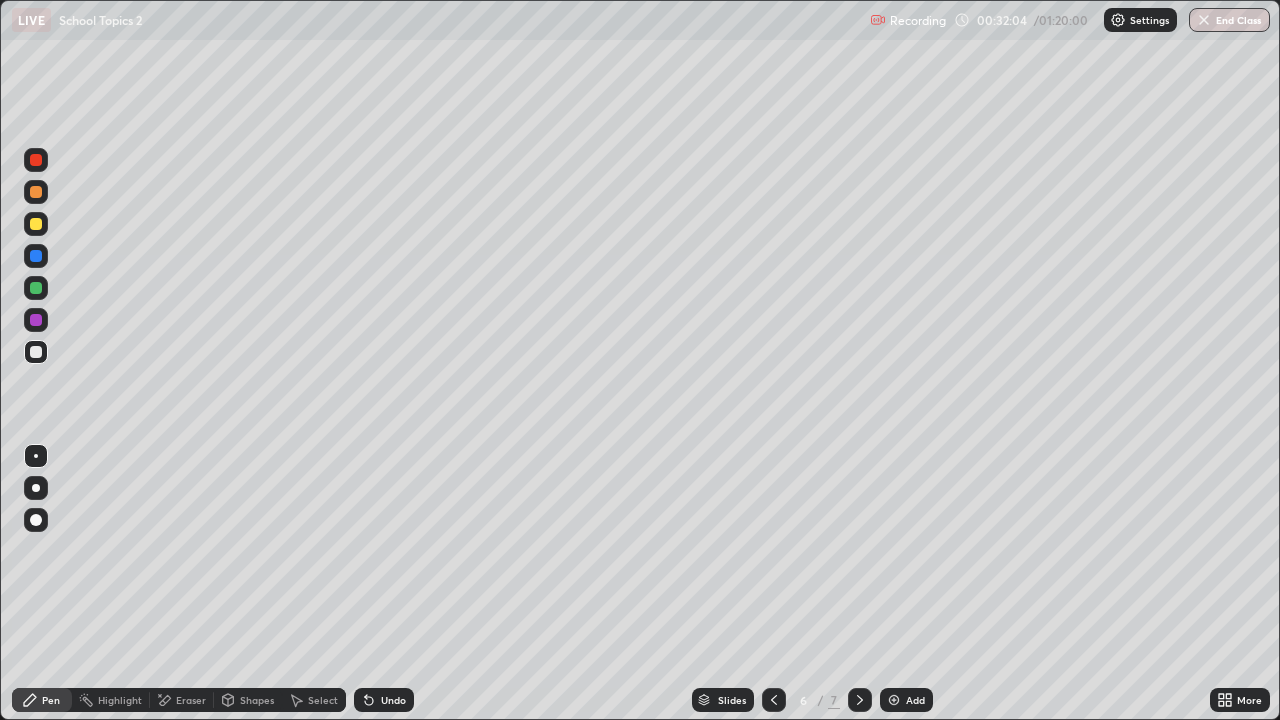 click on "Eraser" at bounding box center (191, 700) 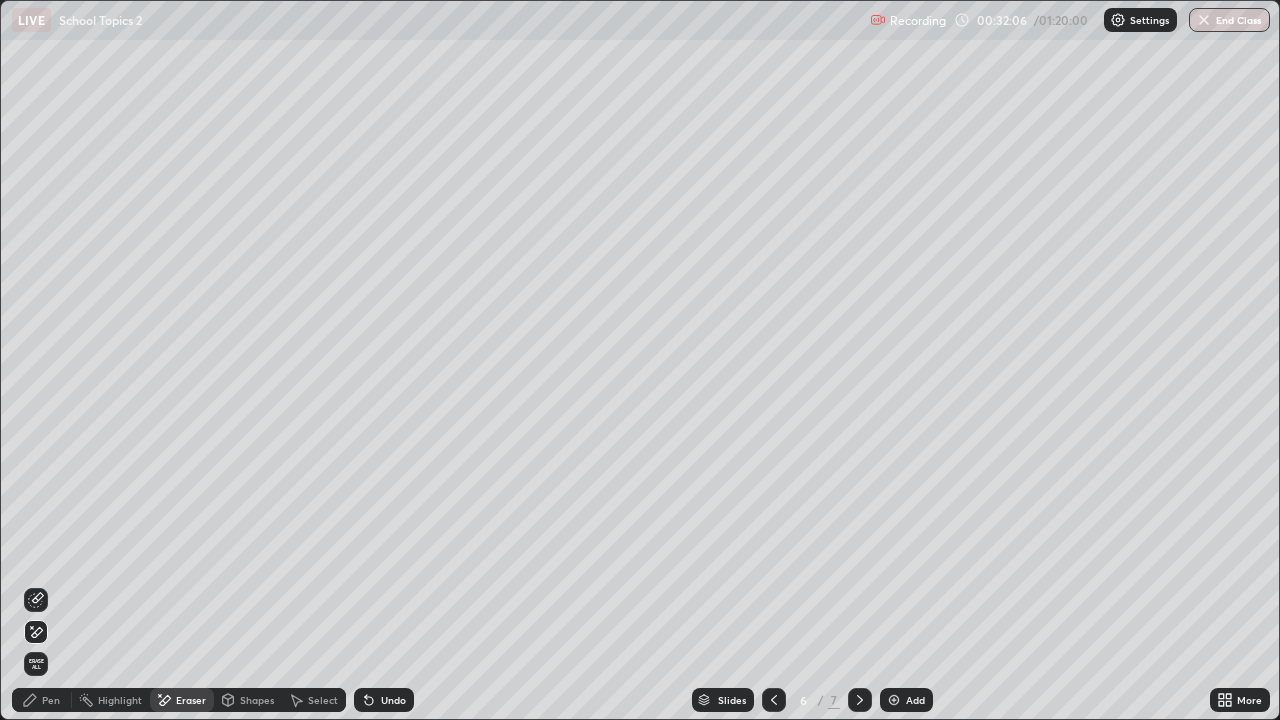 click on "Pen" at bounding box center (42, 700) 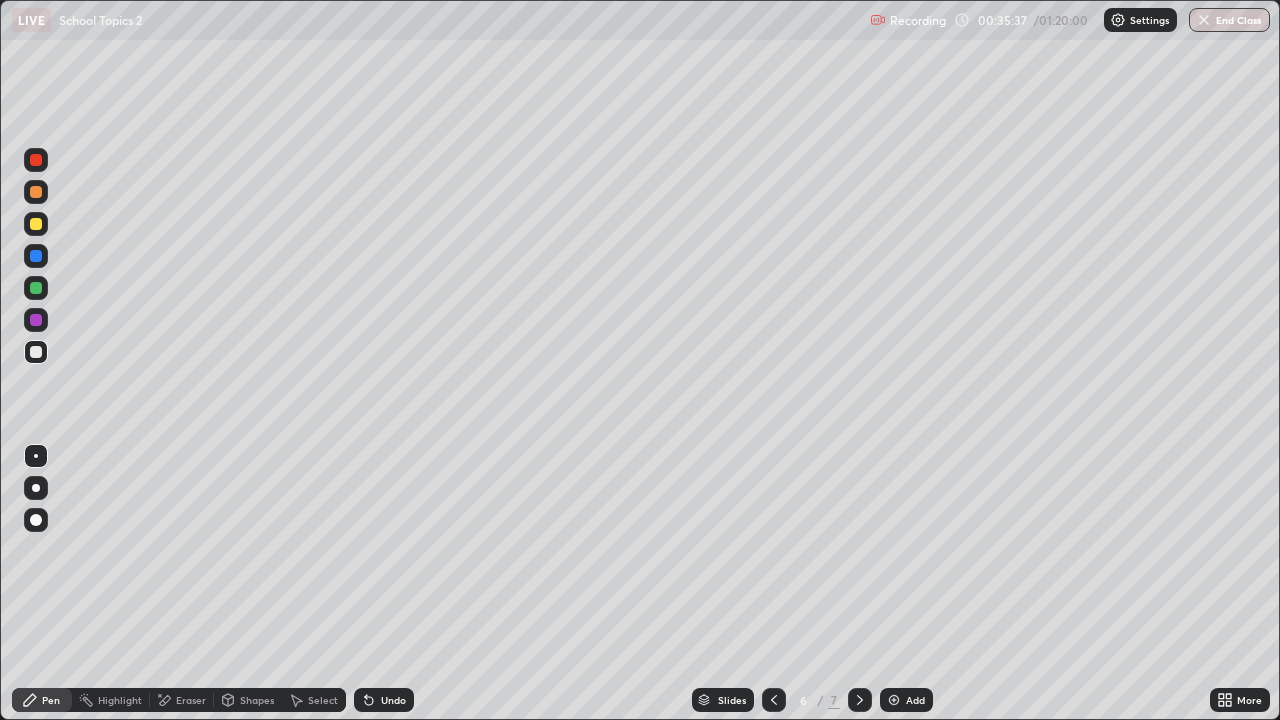click on "Add" at bounding box center (915, 700) 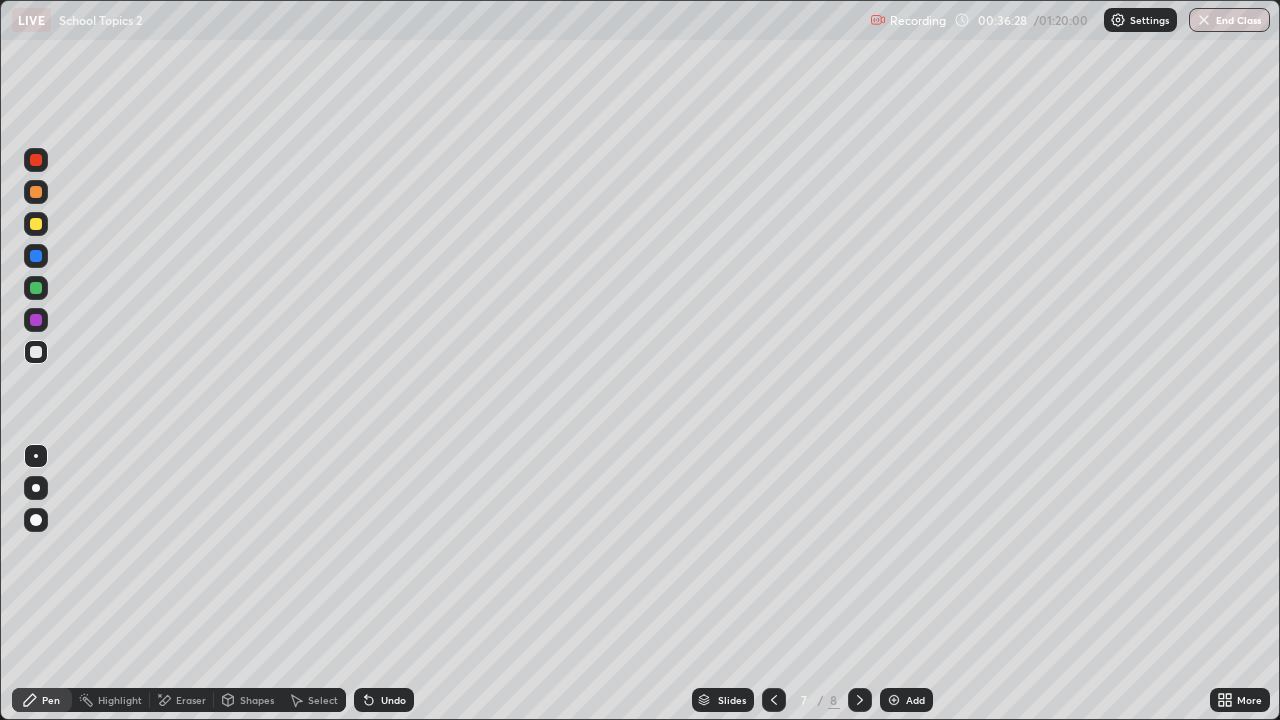 click on "Slides" at bounding box center [723, 700] 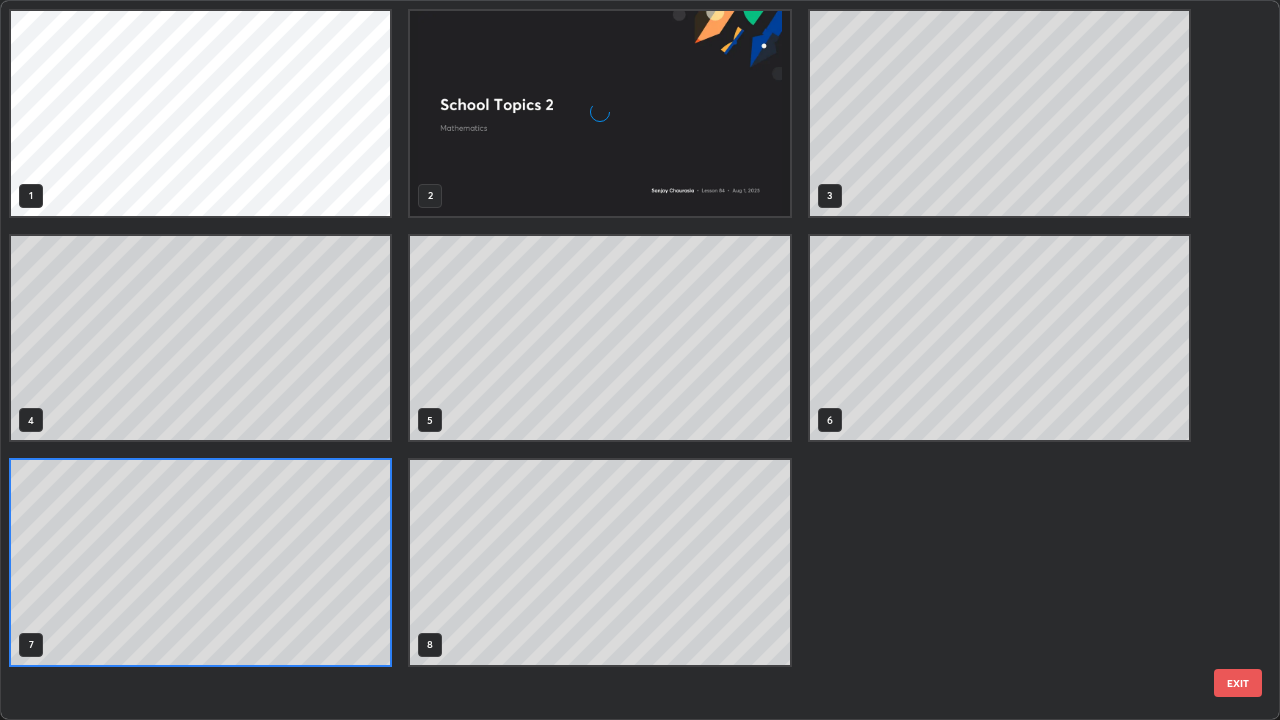 scroll, scrollTop: 7, scrollLeft: 11, axis: both 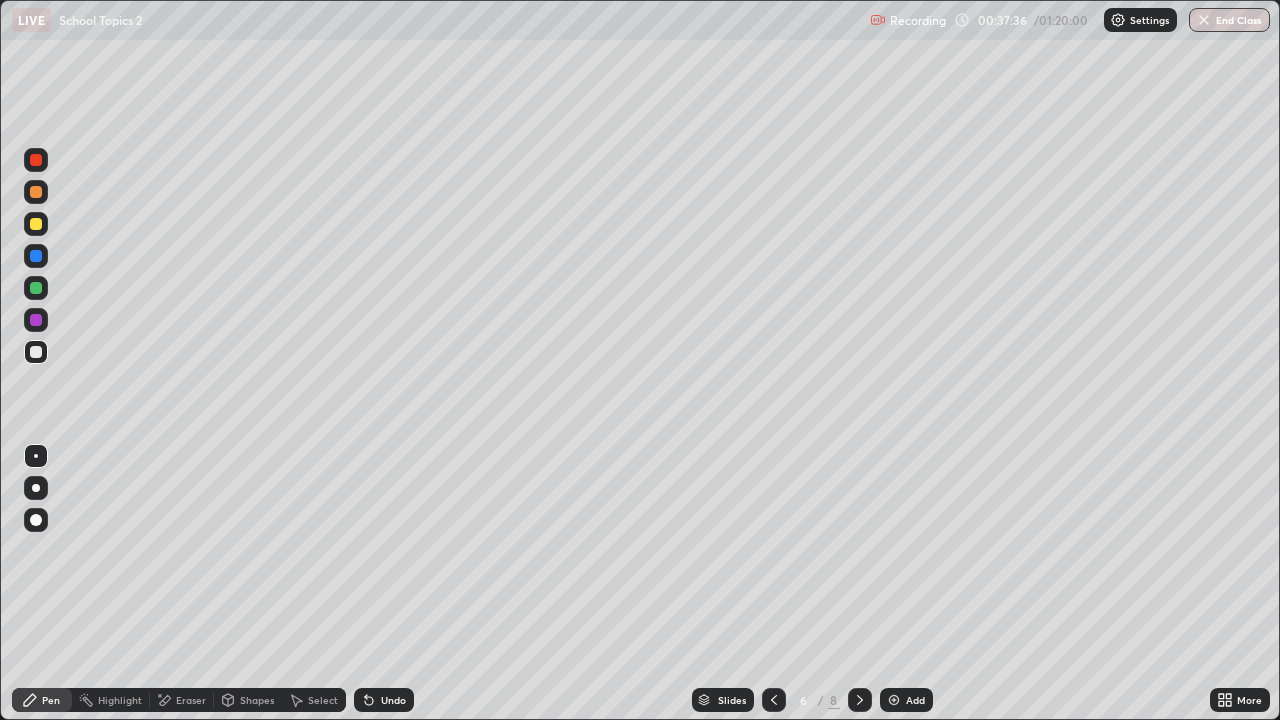 click 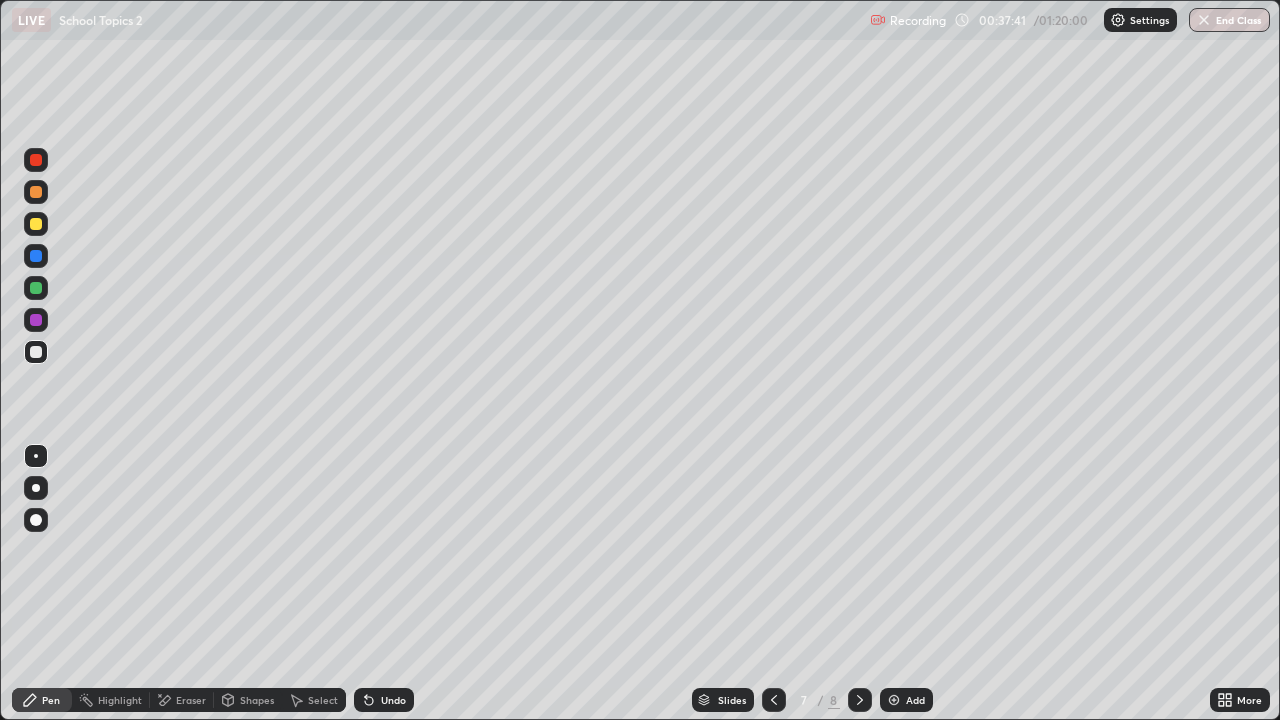 click at bounding box center (36, 288) 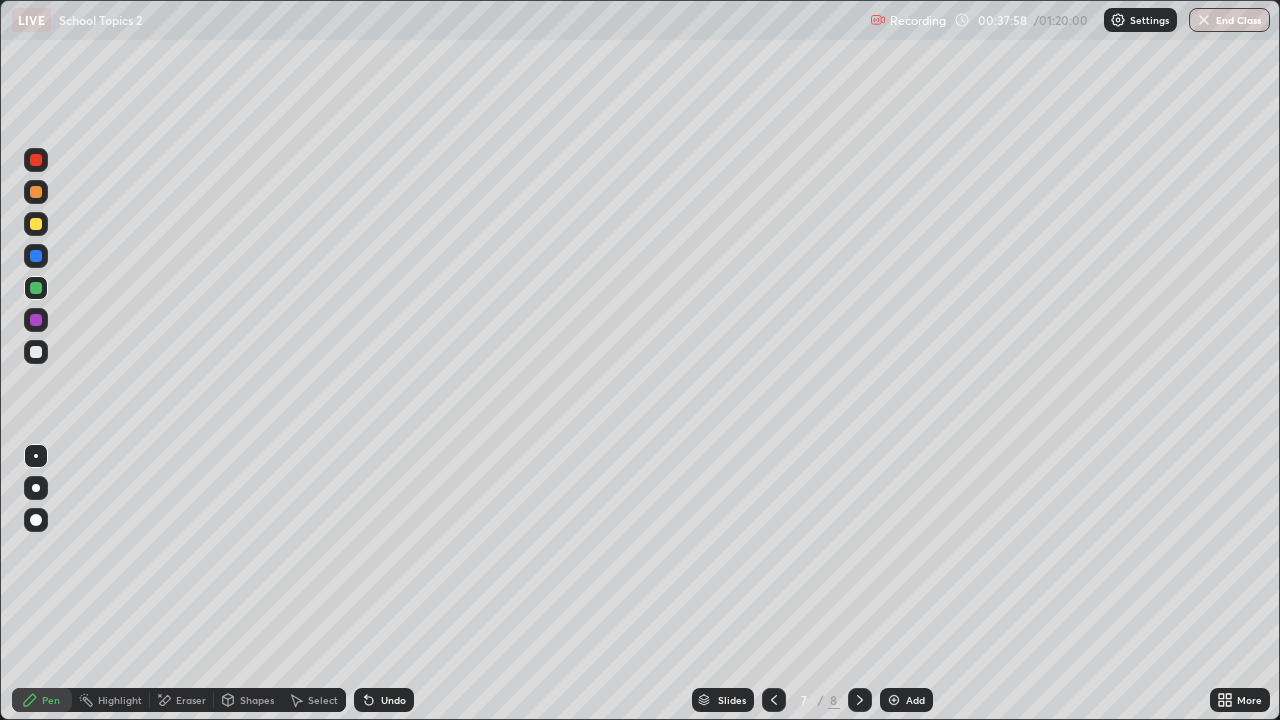 click on "Eraser" at bounding box center [191, 700] 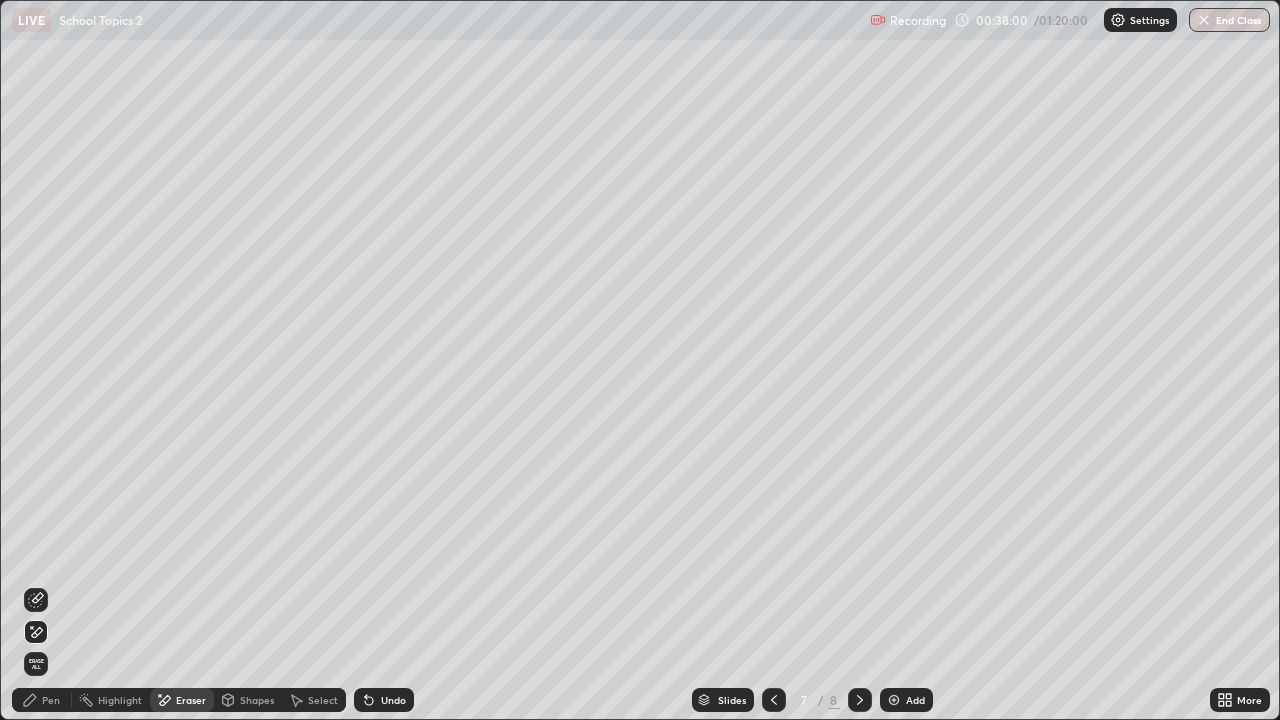 click on "Pen" at bounding box center [51, 700] 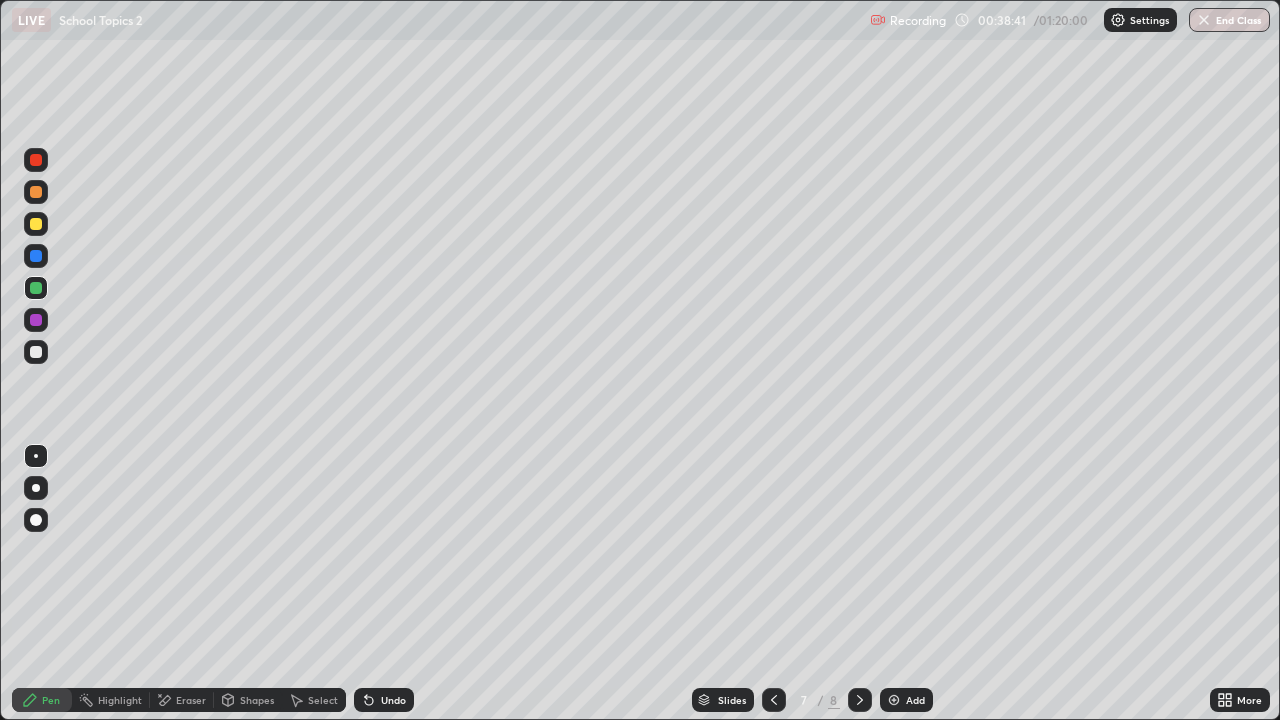click on "Eraser" at bounding box center (191, 700) 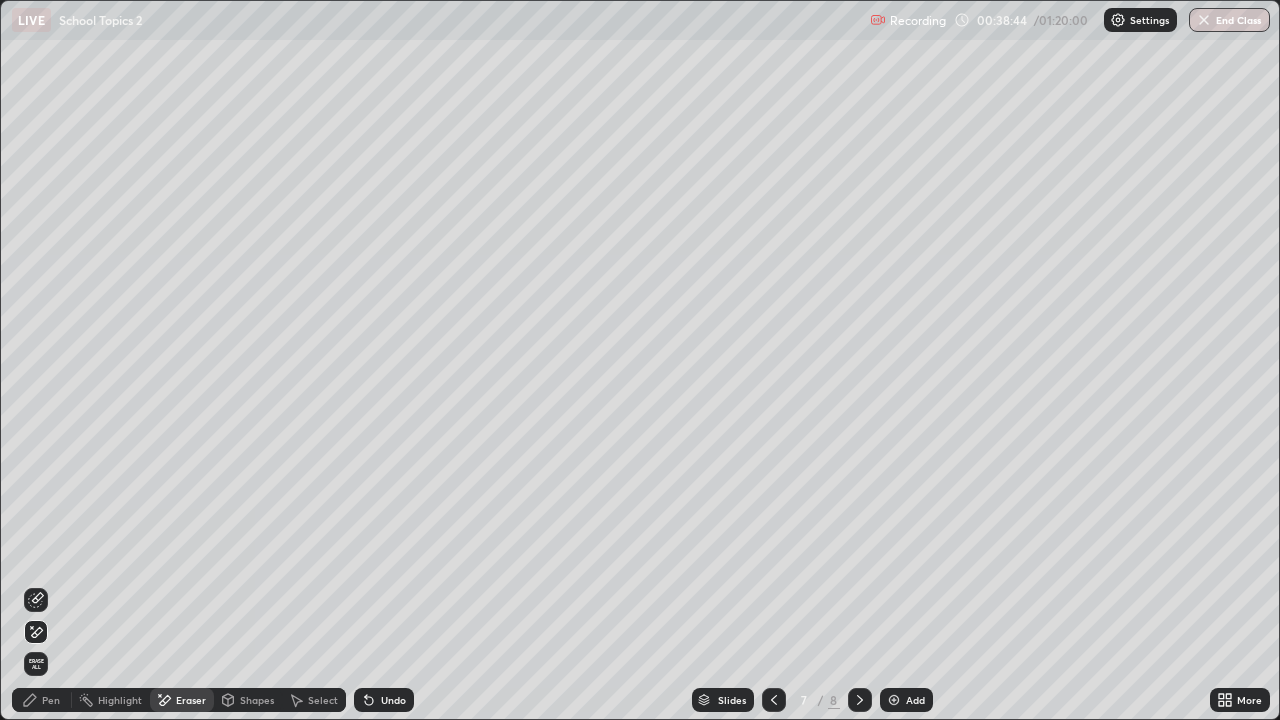 click on "Pen" at bounding box center (51, 700) 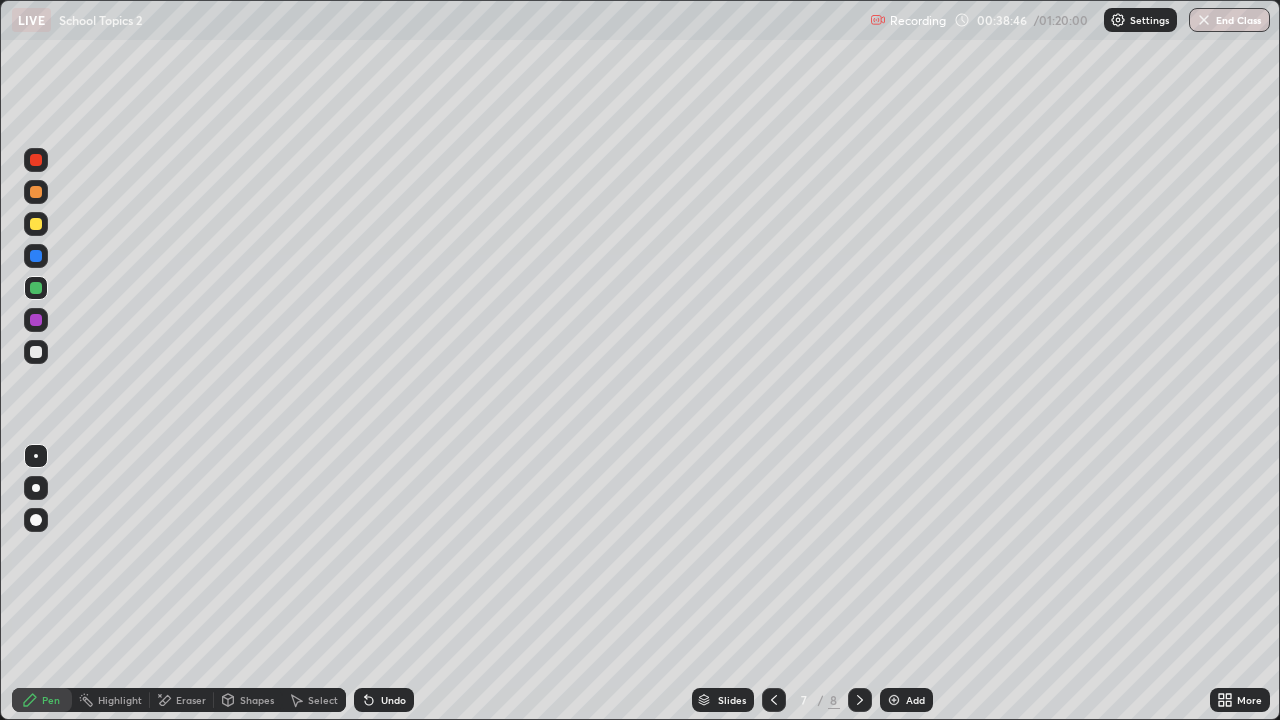 click on "Eraser" at bounding box center (191, 700) 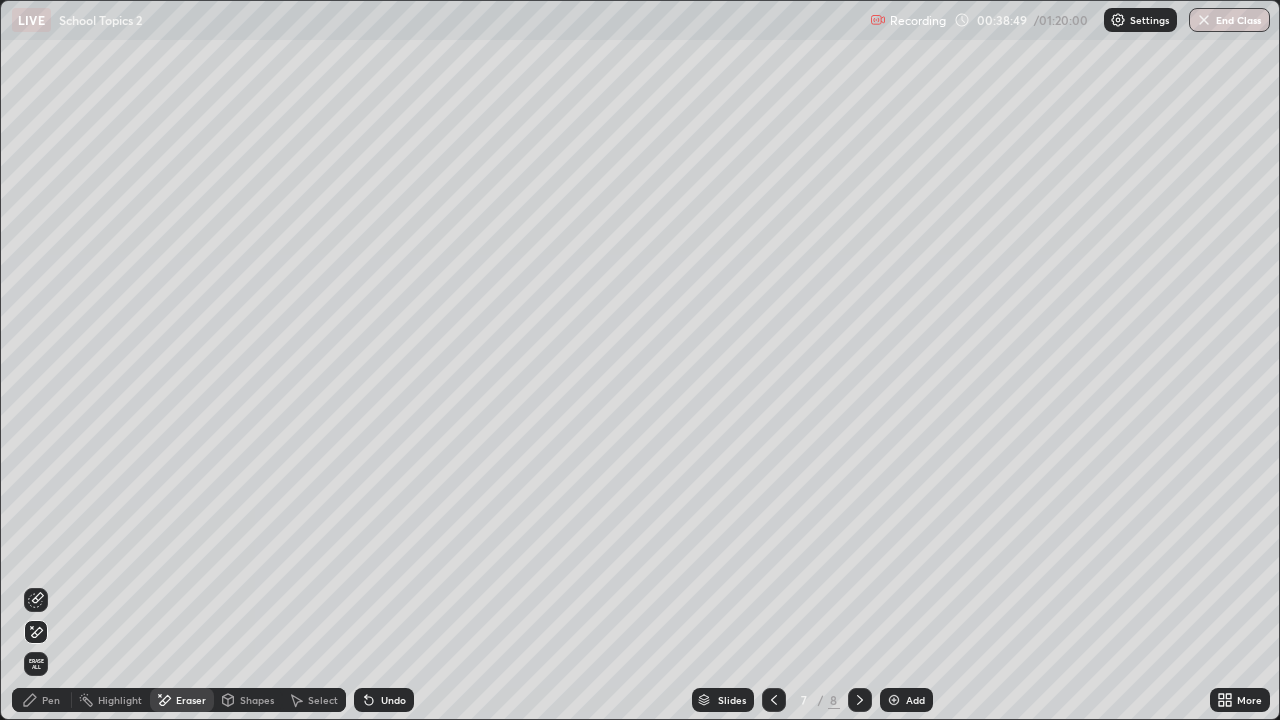 click on "Pen" at bounding box center (51, 700) 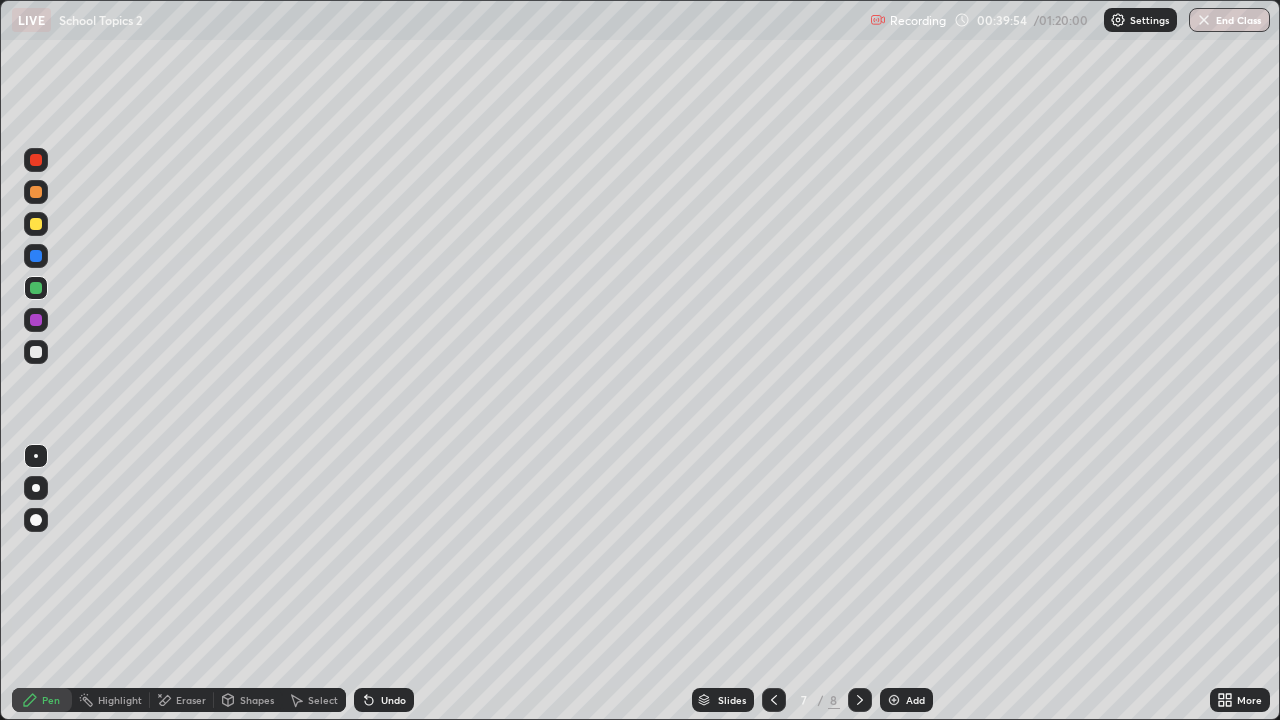 click at bounding box center (36, 520) 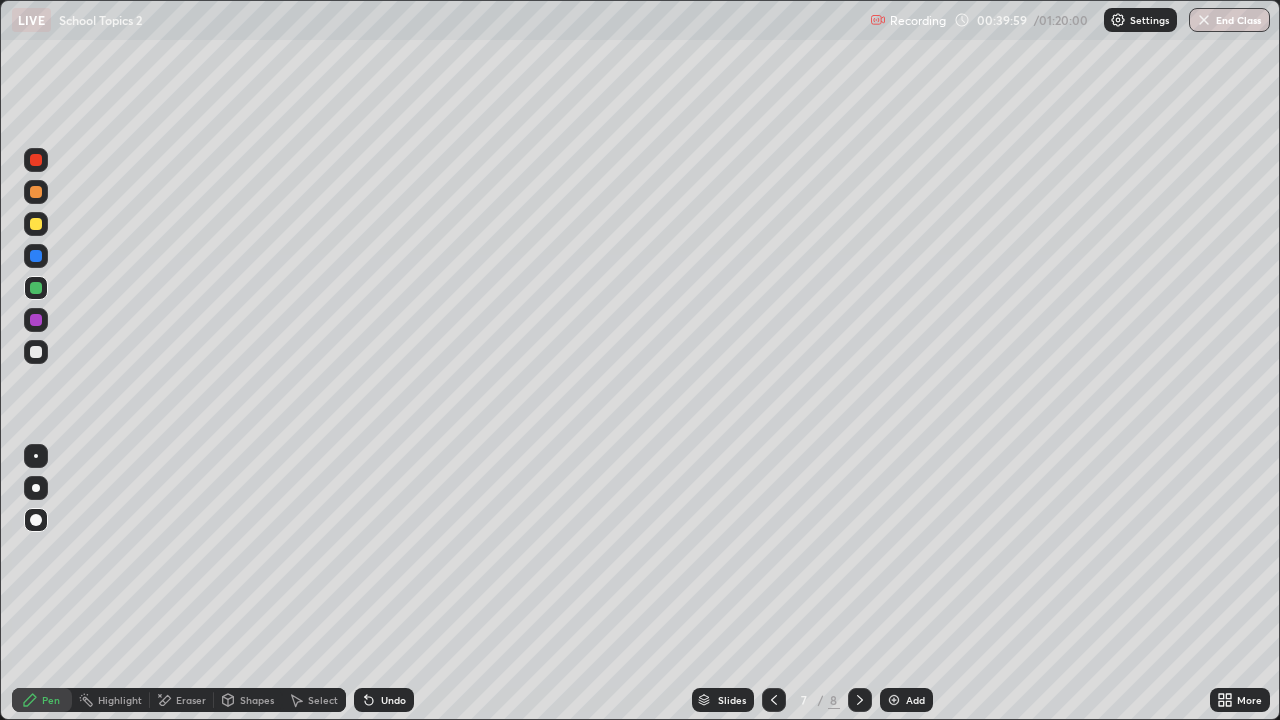 click at bounding box center [36, 456] 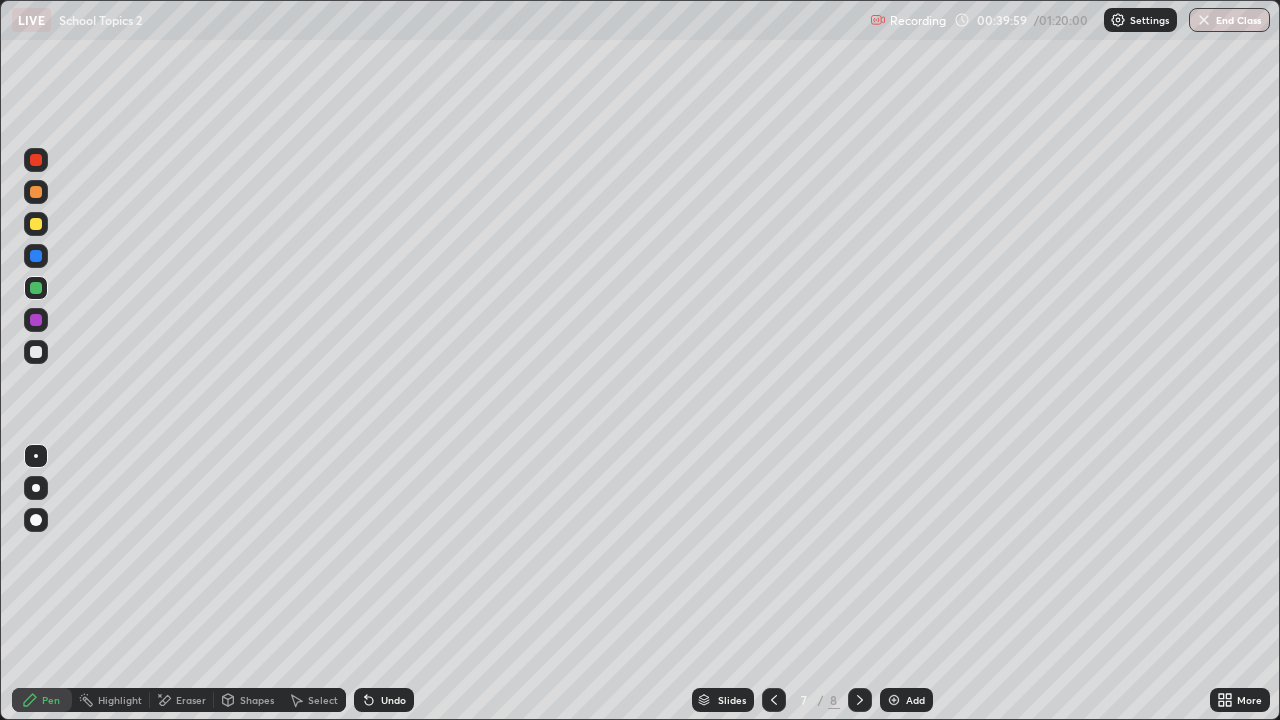 click at bounding box center (36, 456) 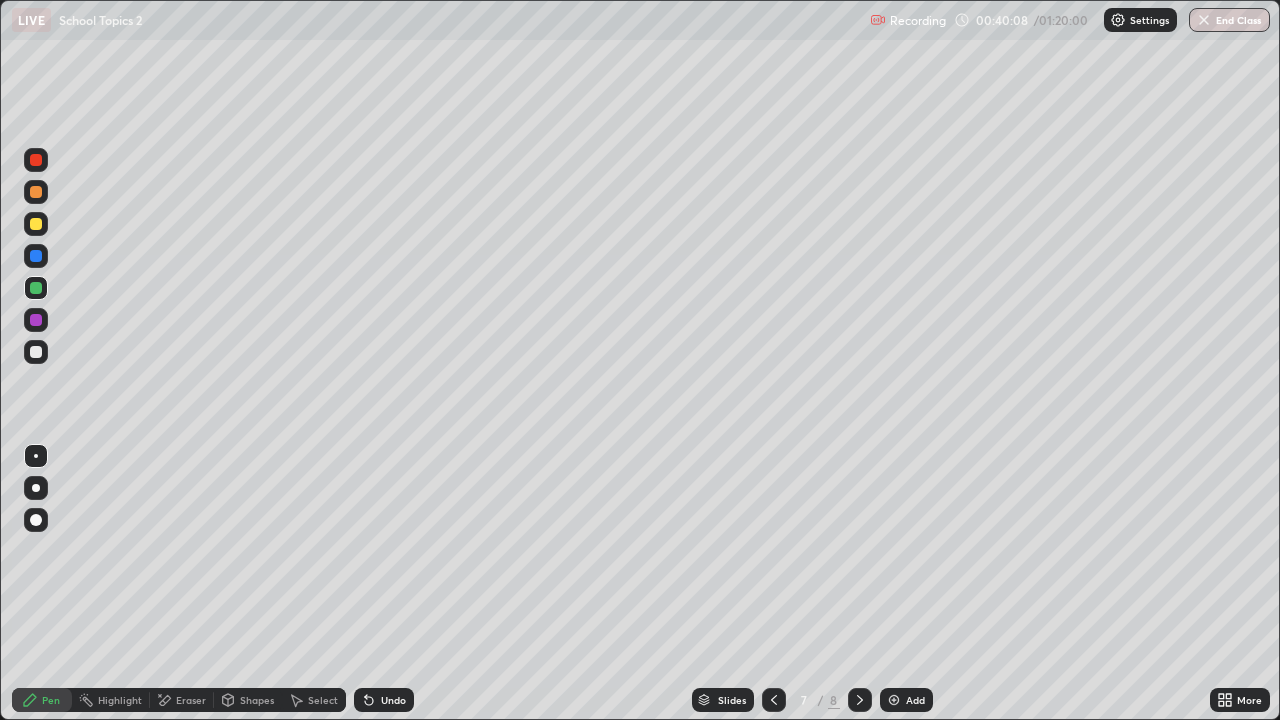 click on "Eraser" at bounding box center (191, 700) 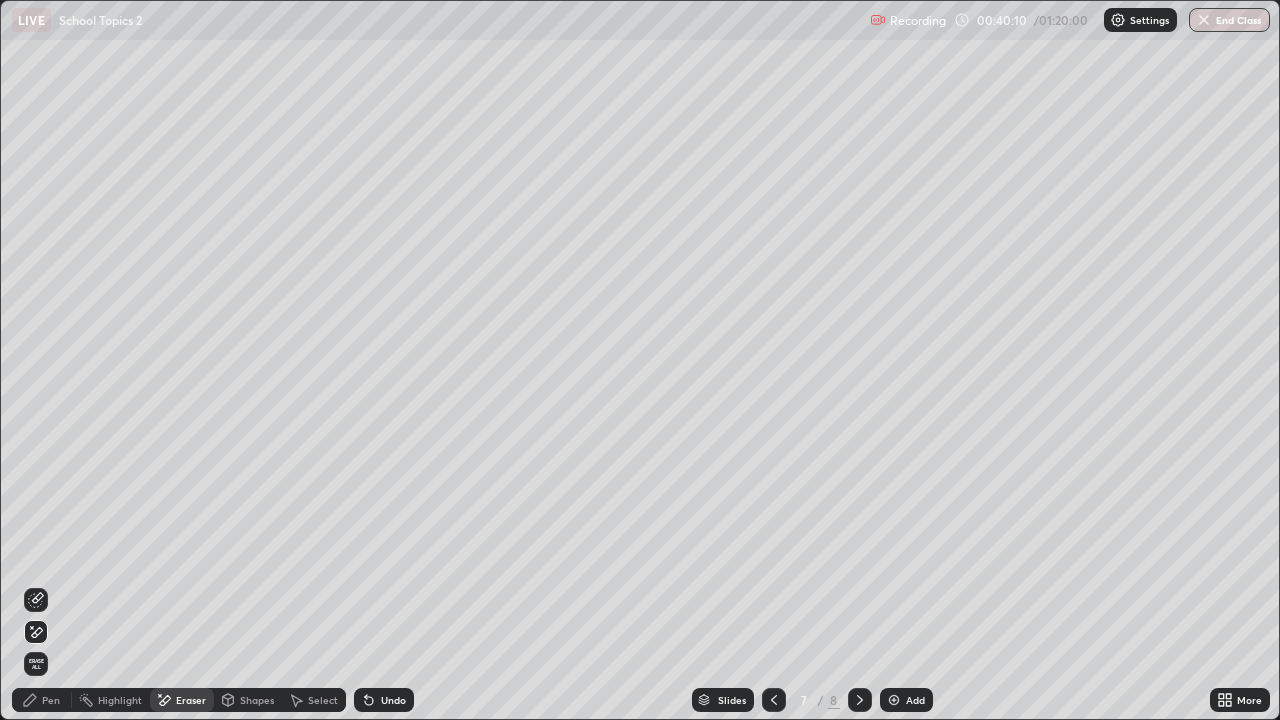 click on "Pen" at bounding box center (42, 700) 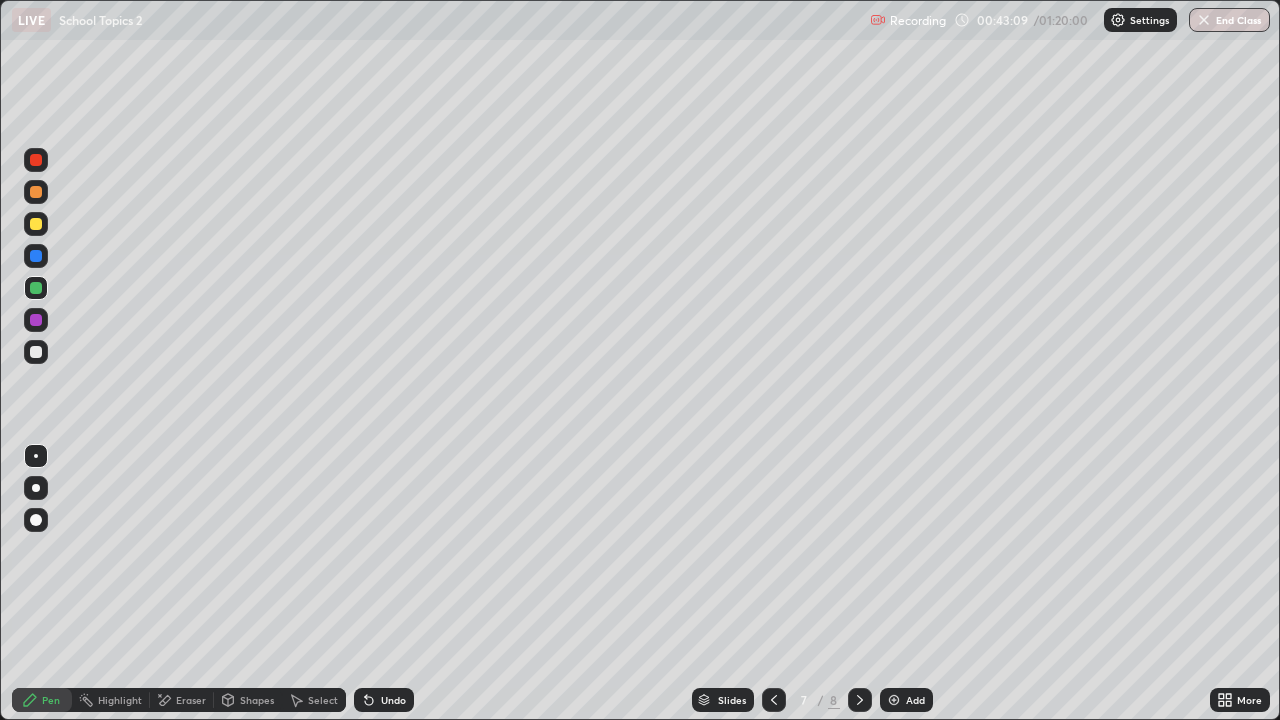 click on "Eraser" at bounding box center [191, 700] 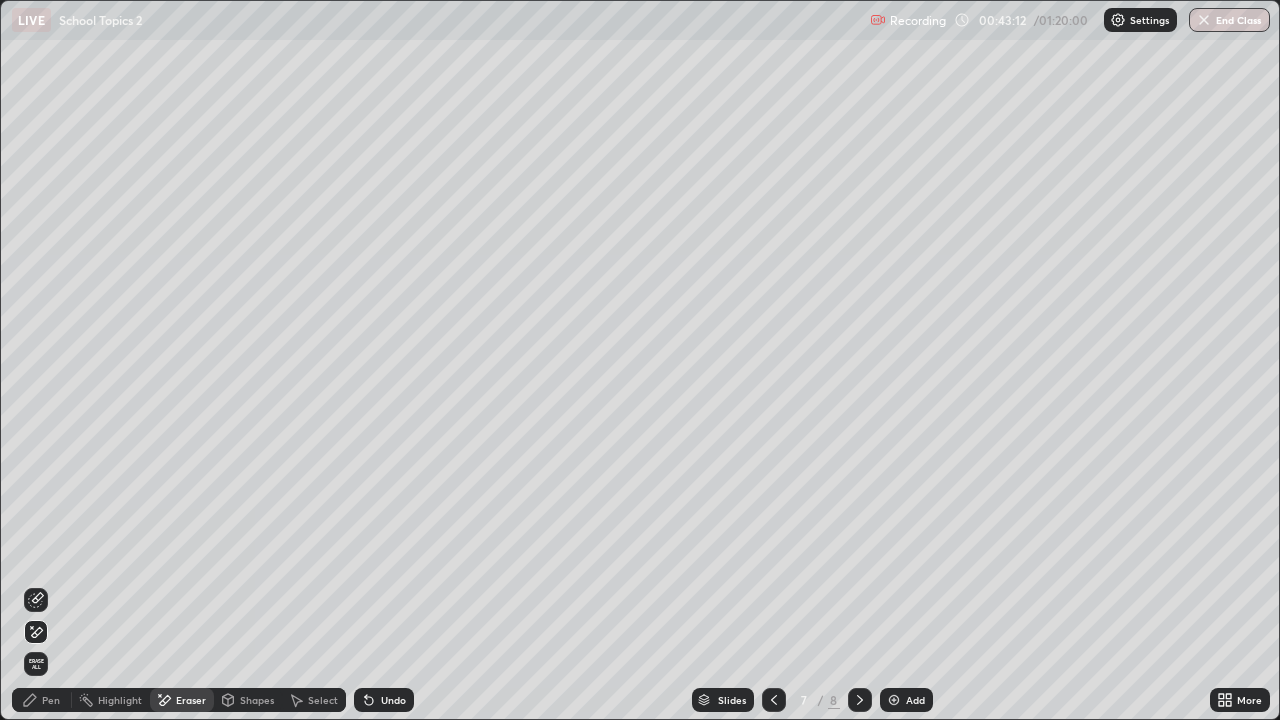 click on "Eraser" at bounding box center (191, 700) 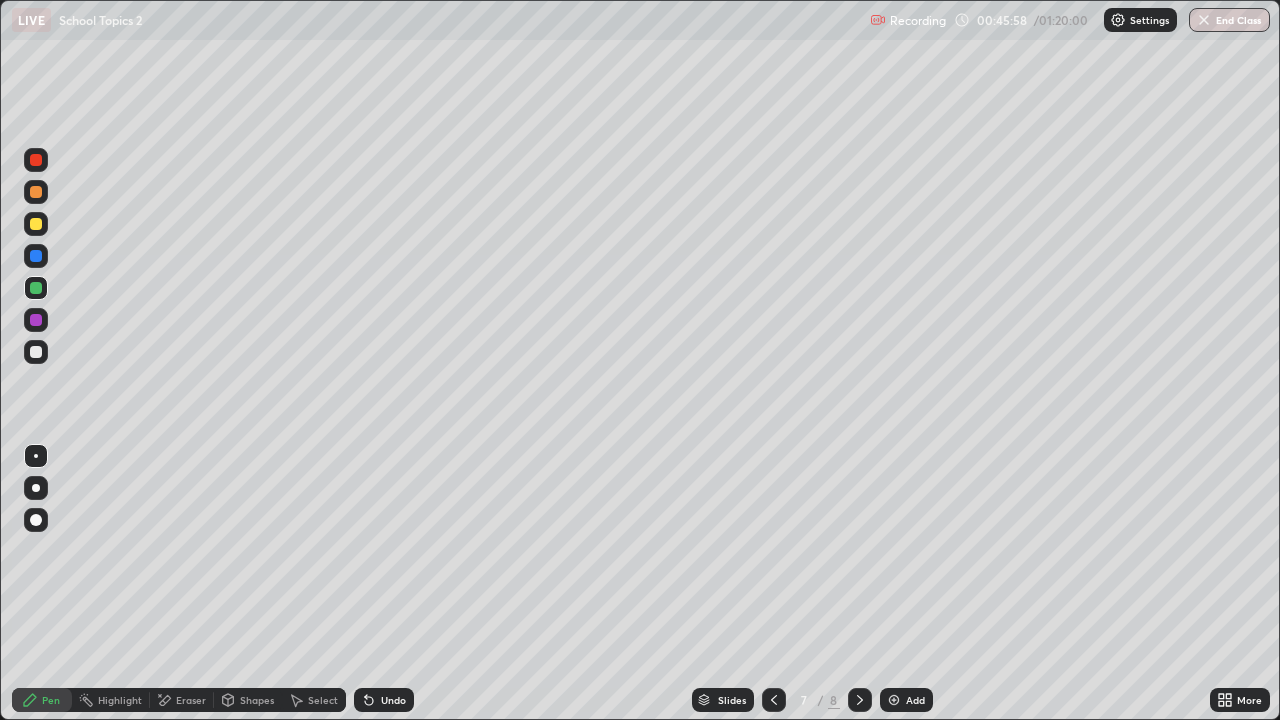 click on "Add" at bounding box center [906, 700] 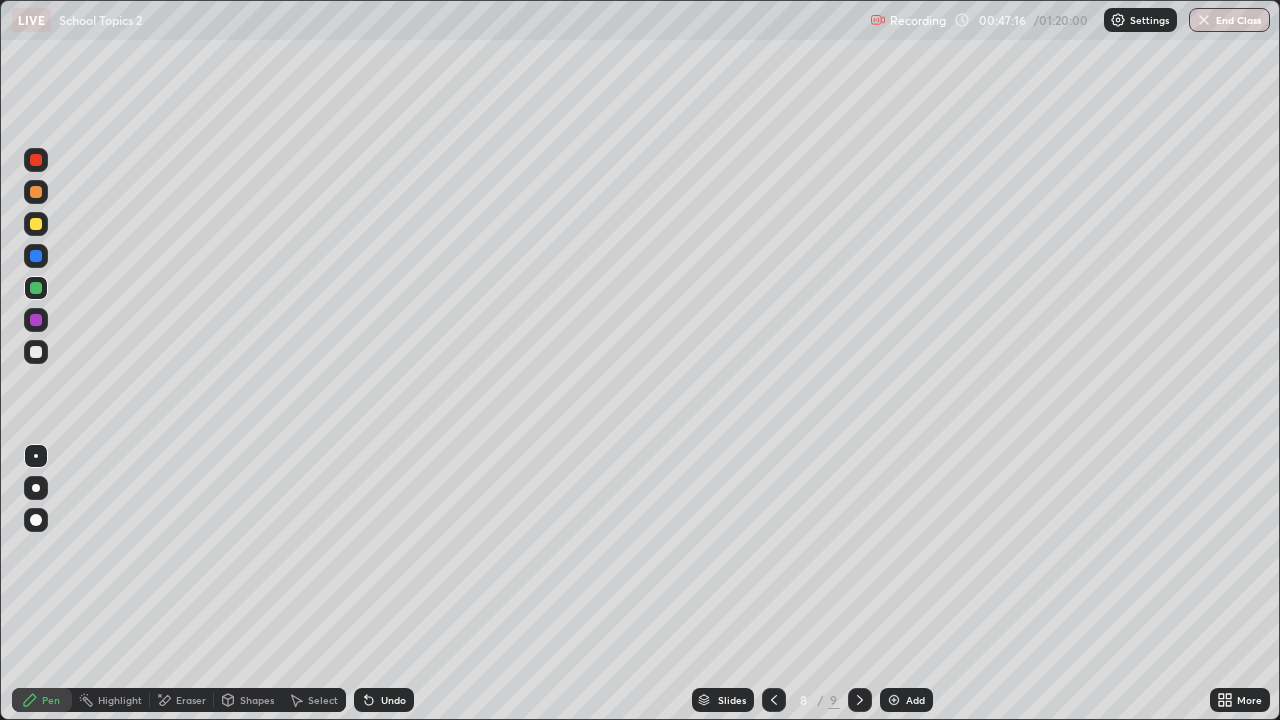 click at bounding box center [36, 352] 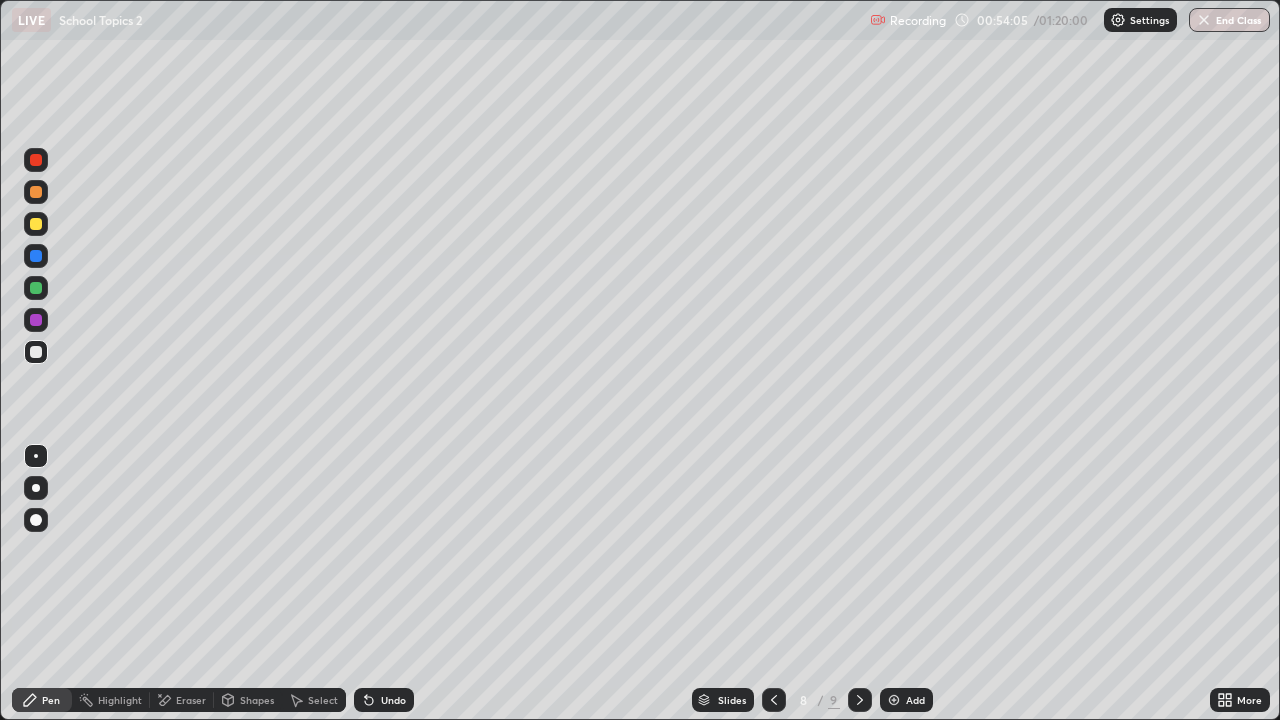 click on "Eraser" at bounding box center (191, 700) 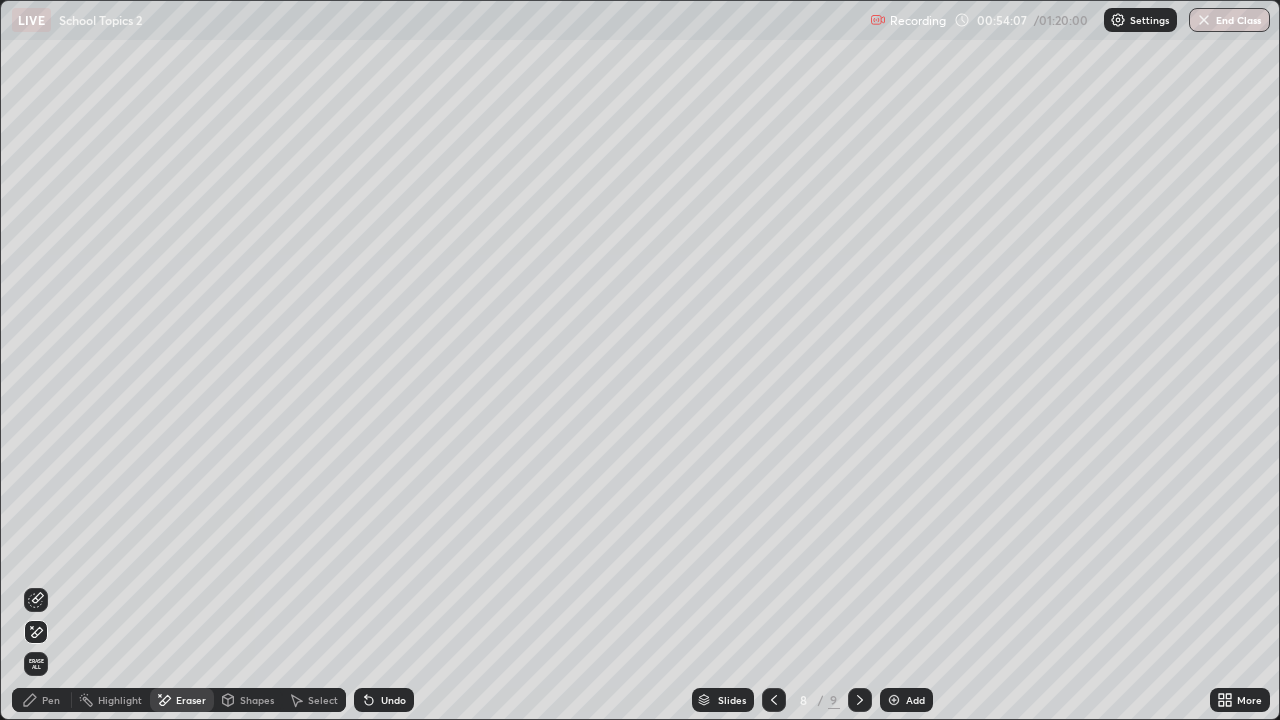 click on "Pen" at bounding box center [51, 700] 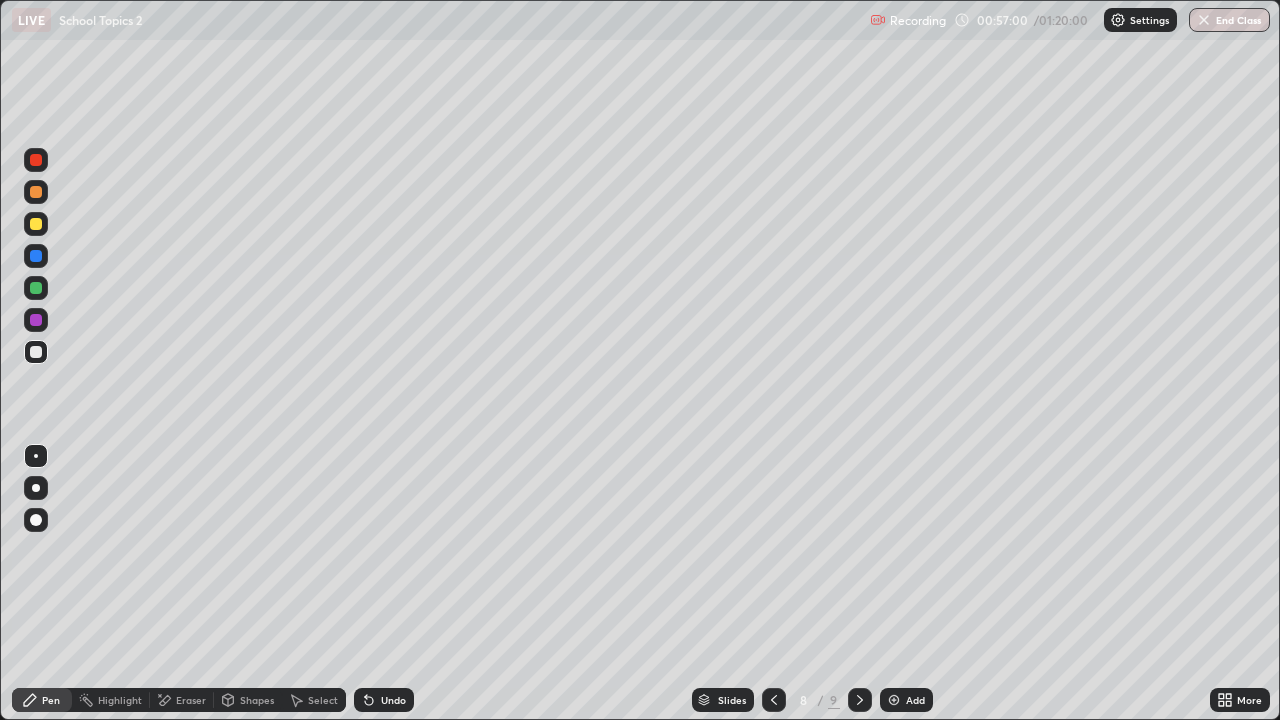 click on "Add" at bounding box center (915, 700) 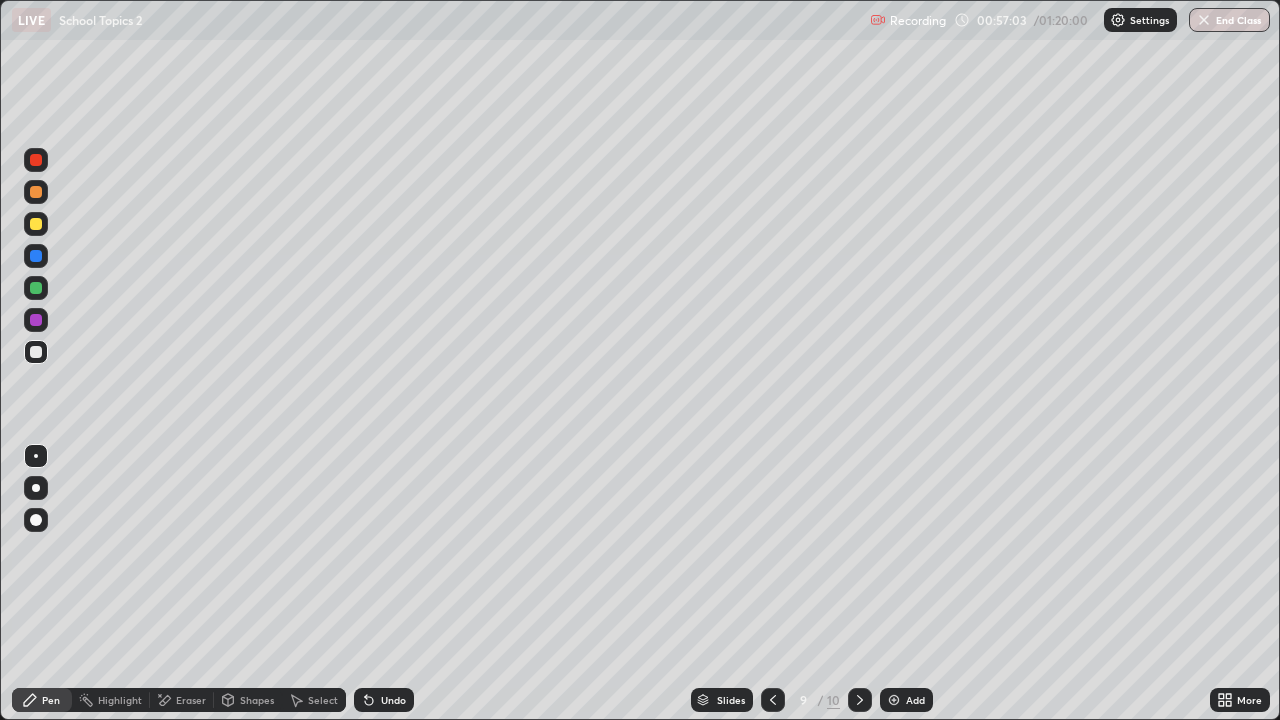 click at bounding box center (36, 224) 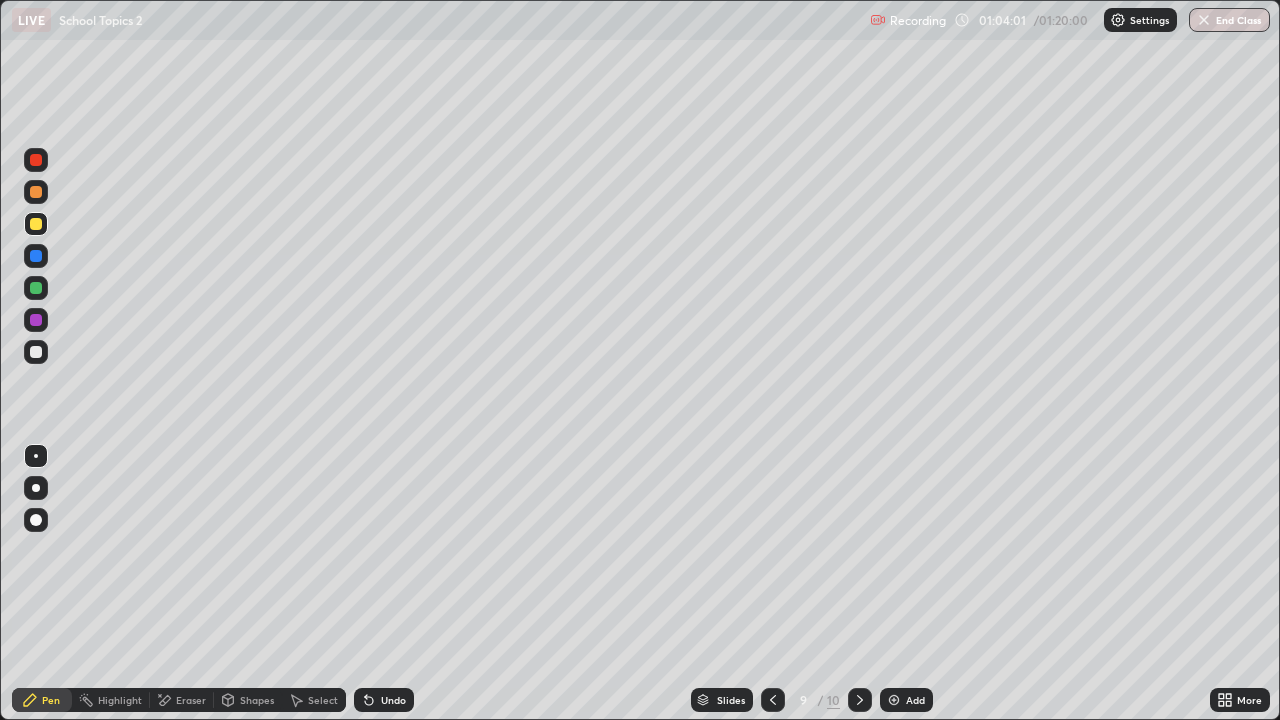 click at bounding box center [894, 700] 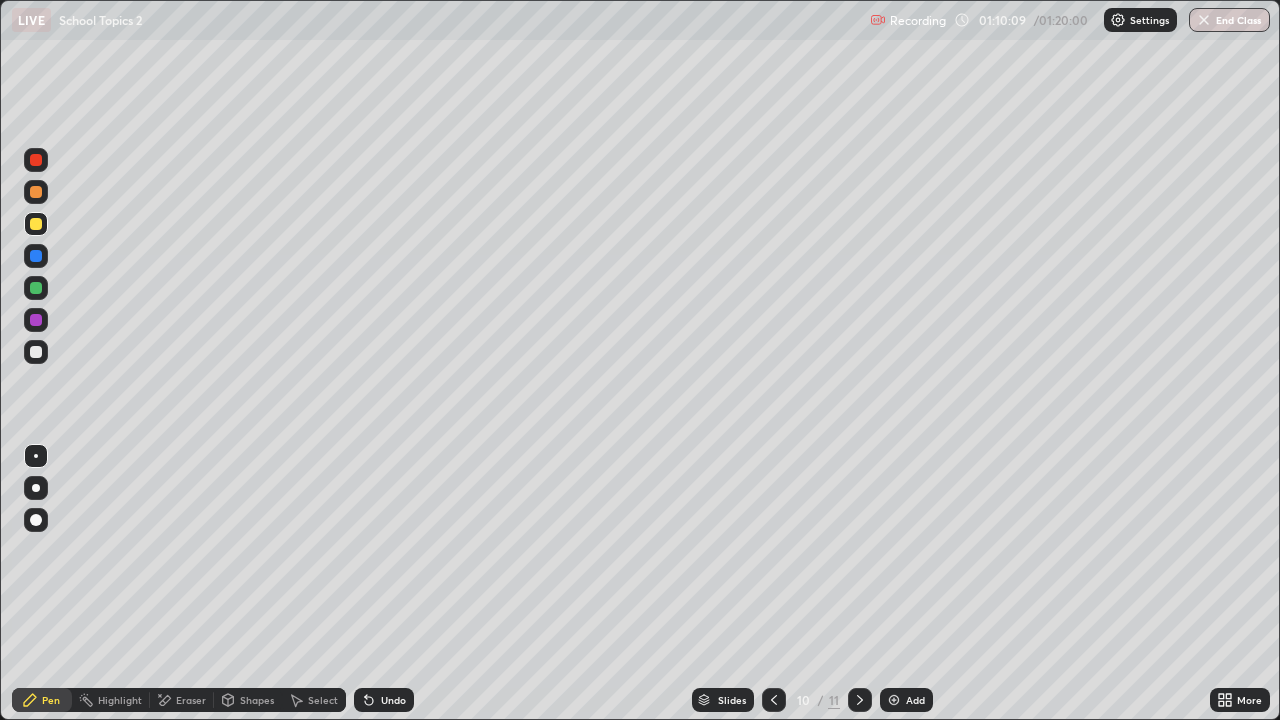 click 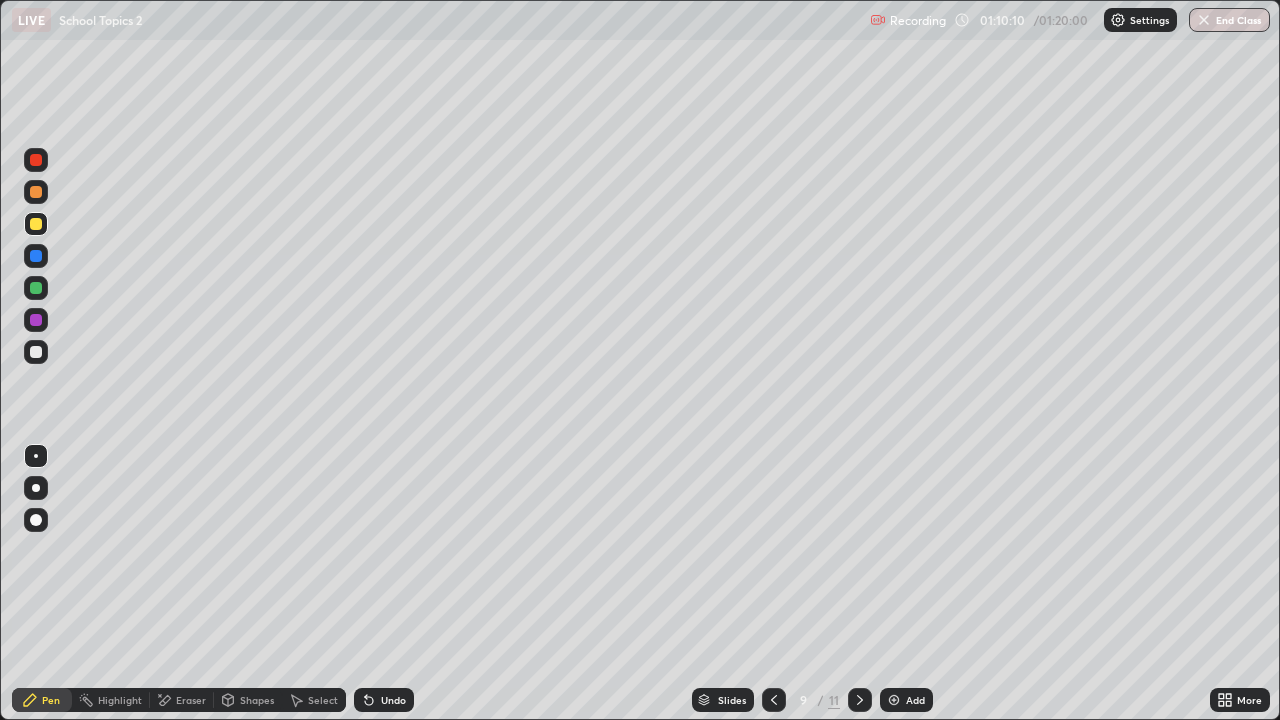 click 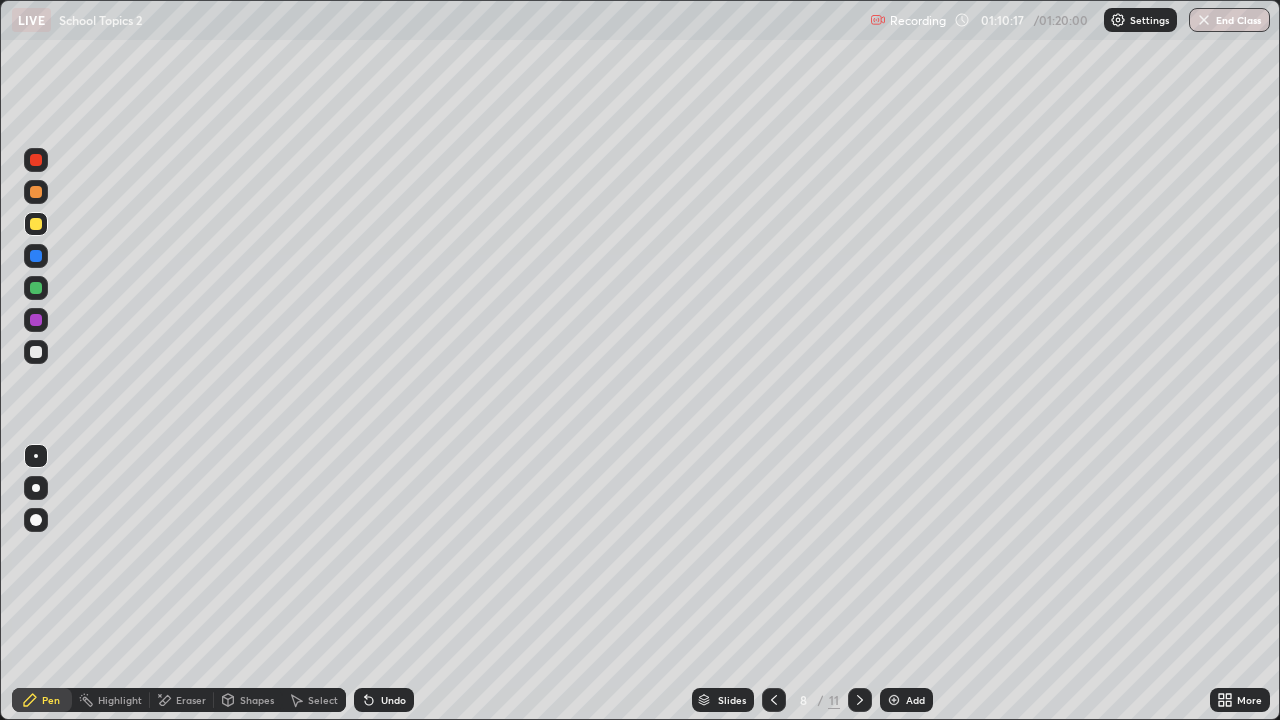click 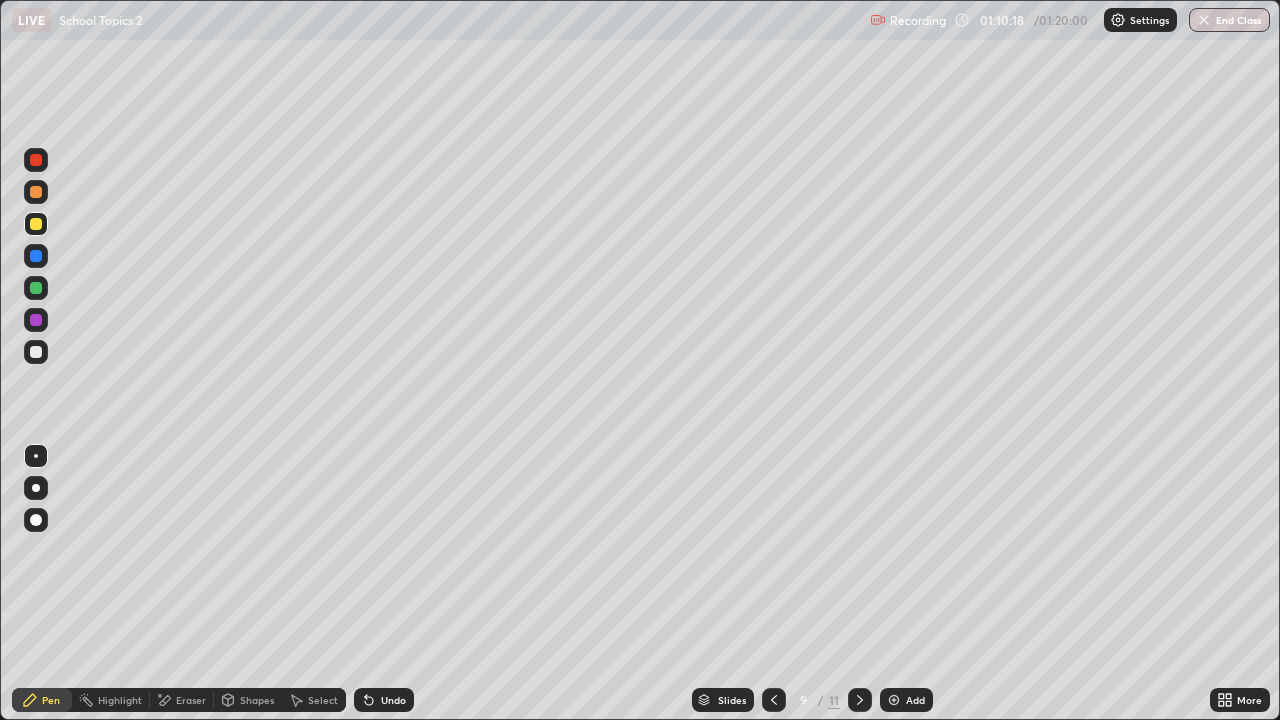 click 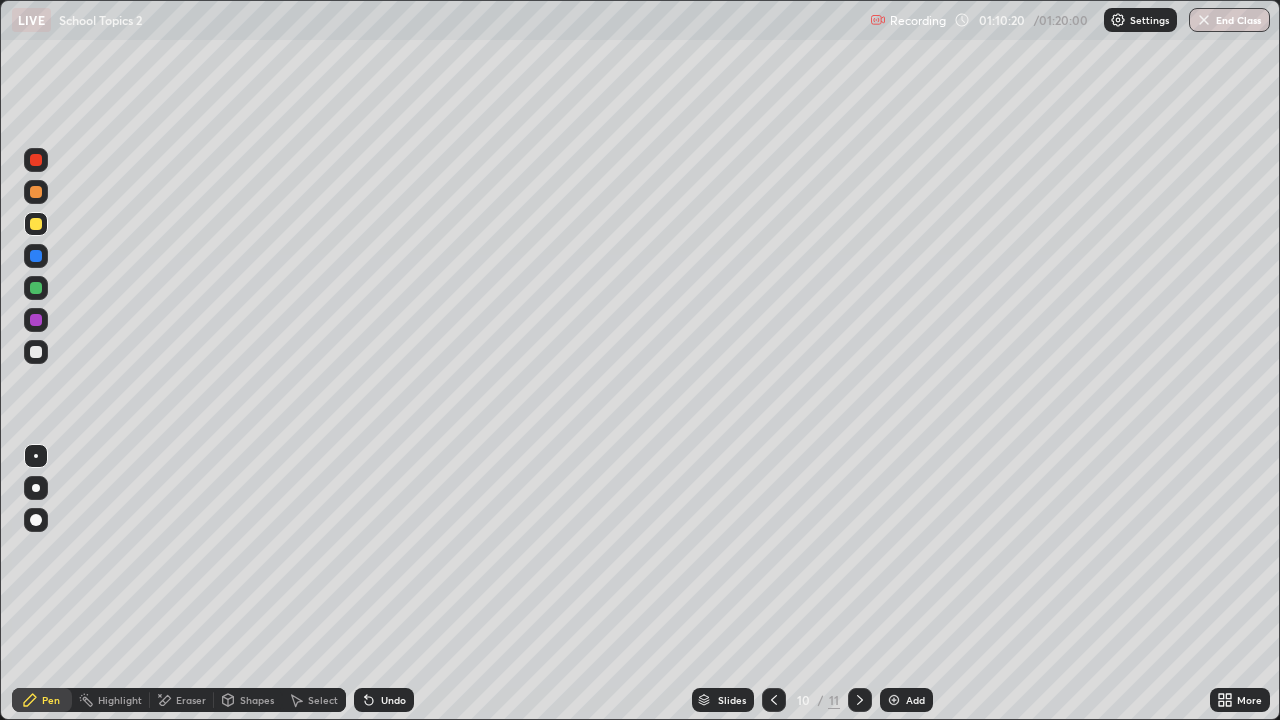 click on "Eraser" at bounding box center (191, 700) 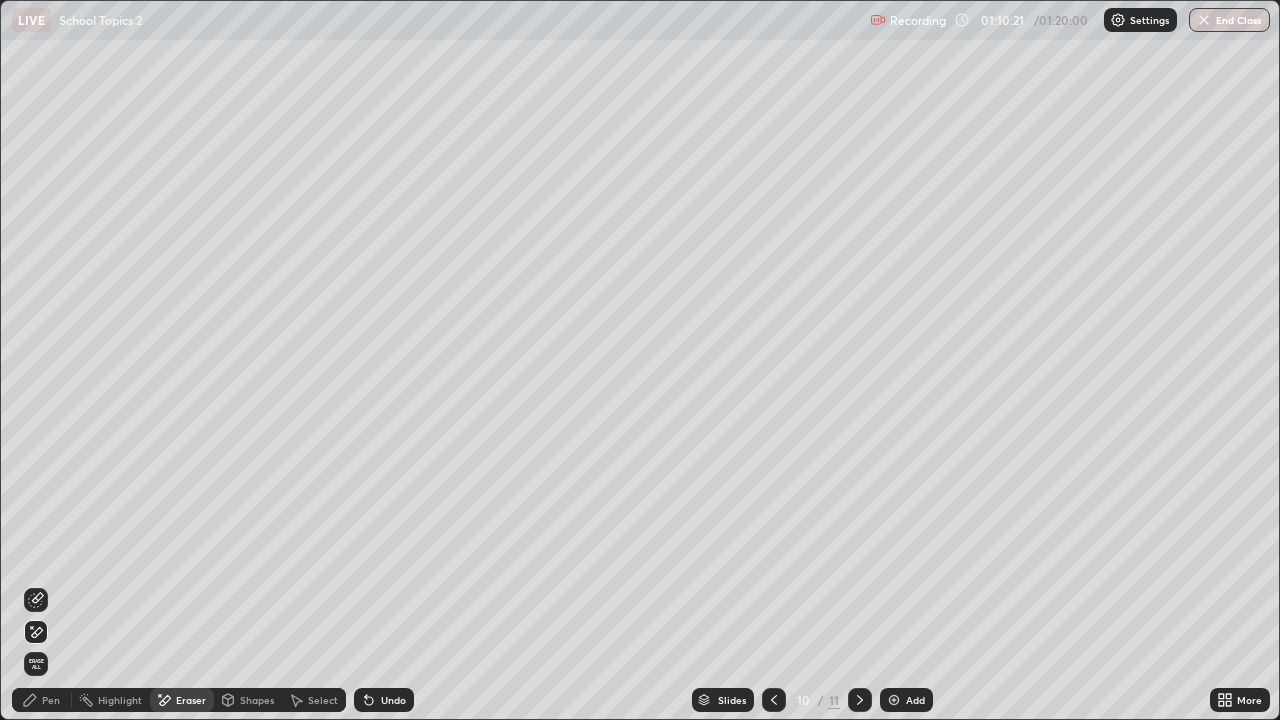 click on "Pen" at bounding box center [51, 700] 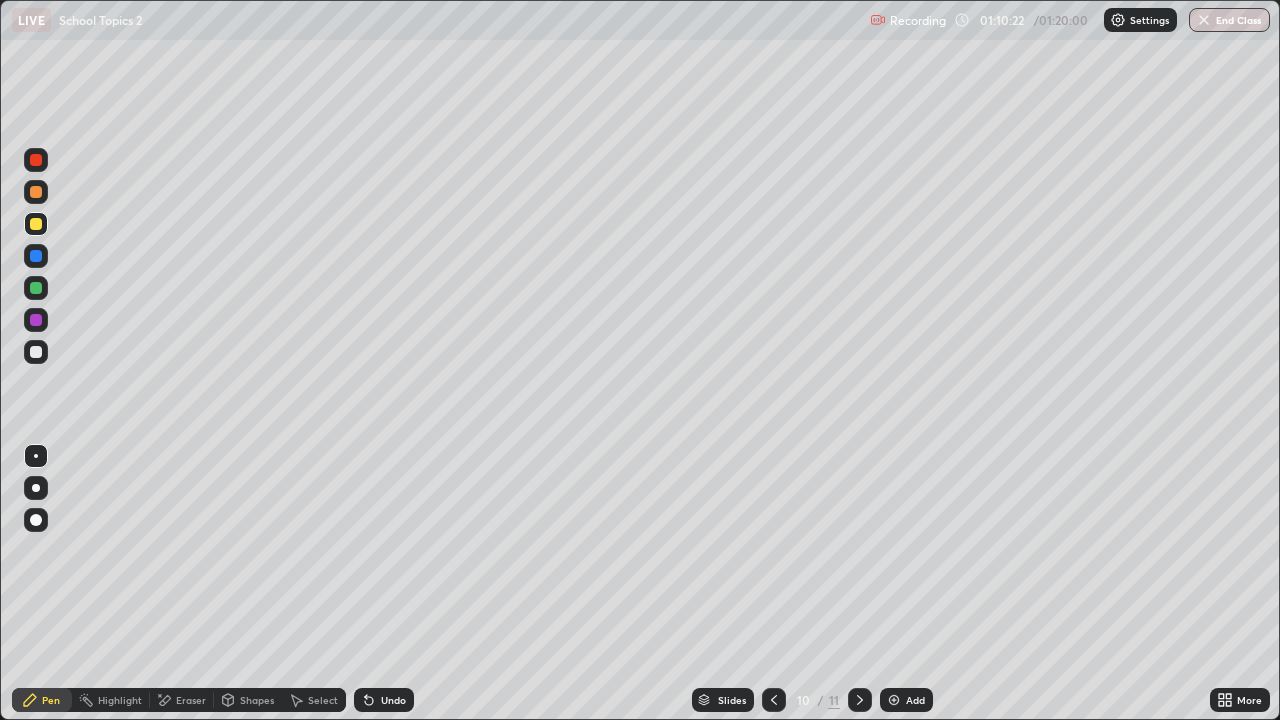 click at bounding box center (36, 352) 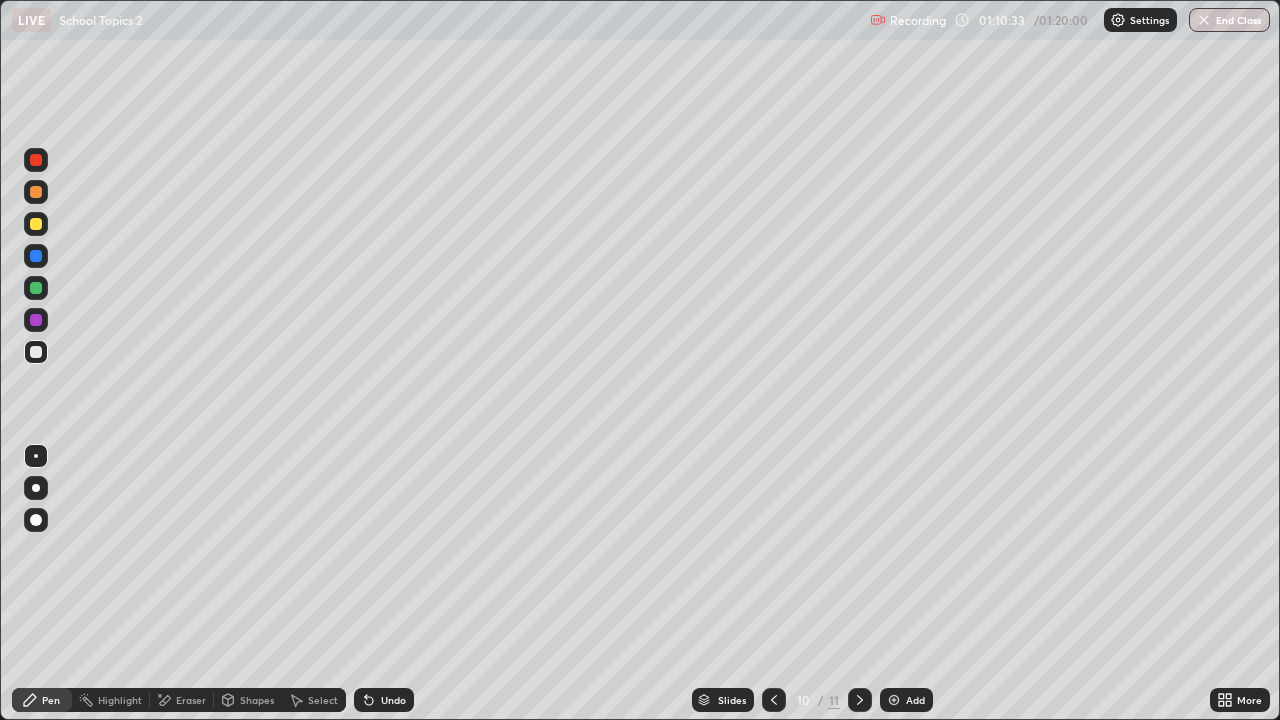 click on "Eraser" at bounding box center [191, 700] 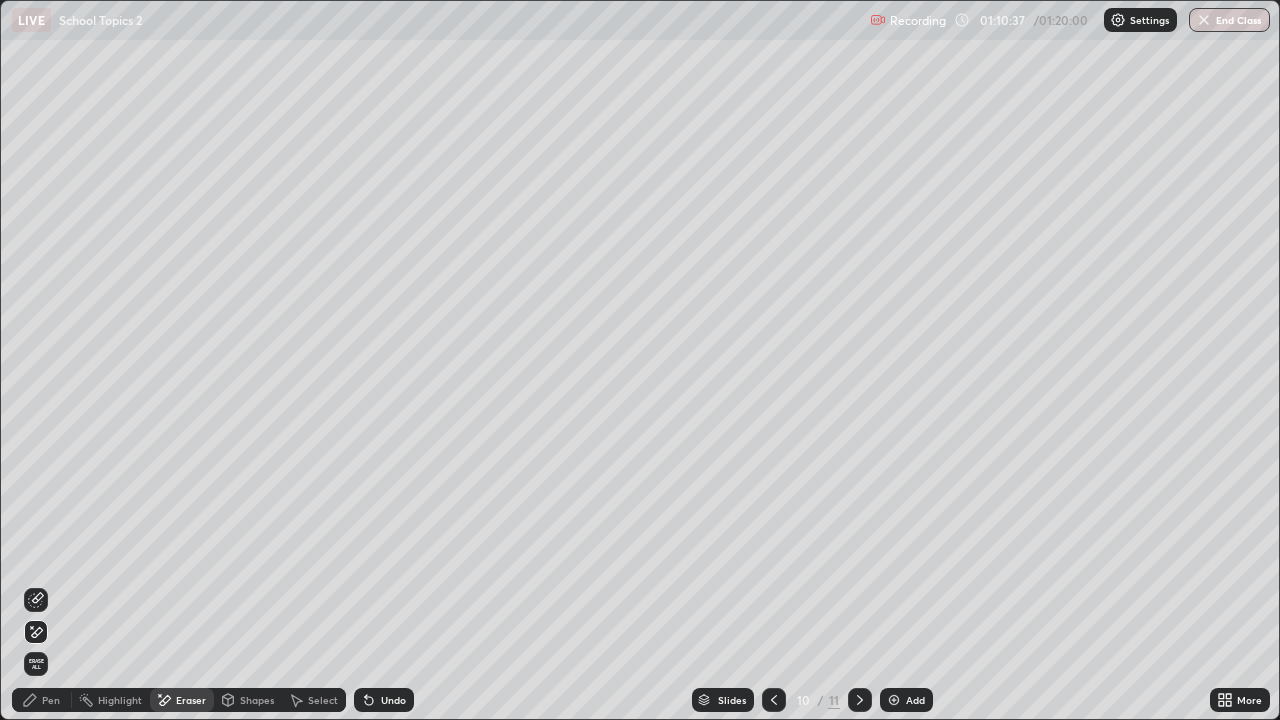 click on "Pen" at bounding box center [51, 700] 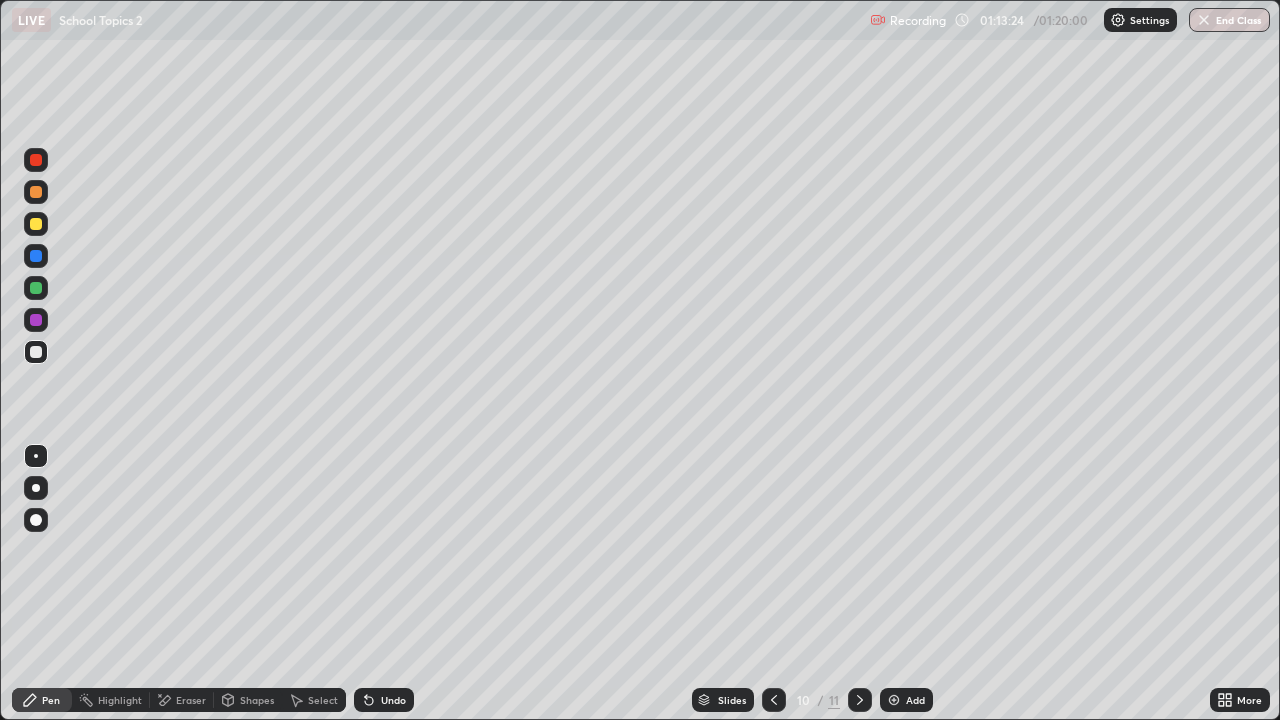 click at bounding box center (894, 700) 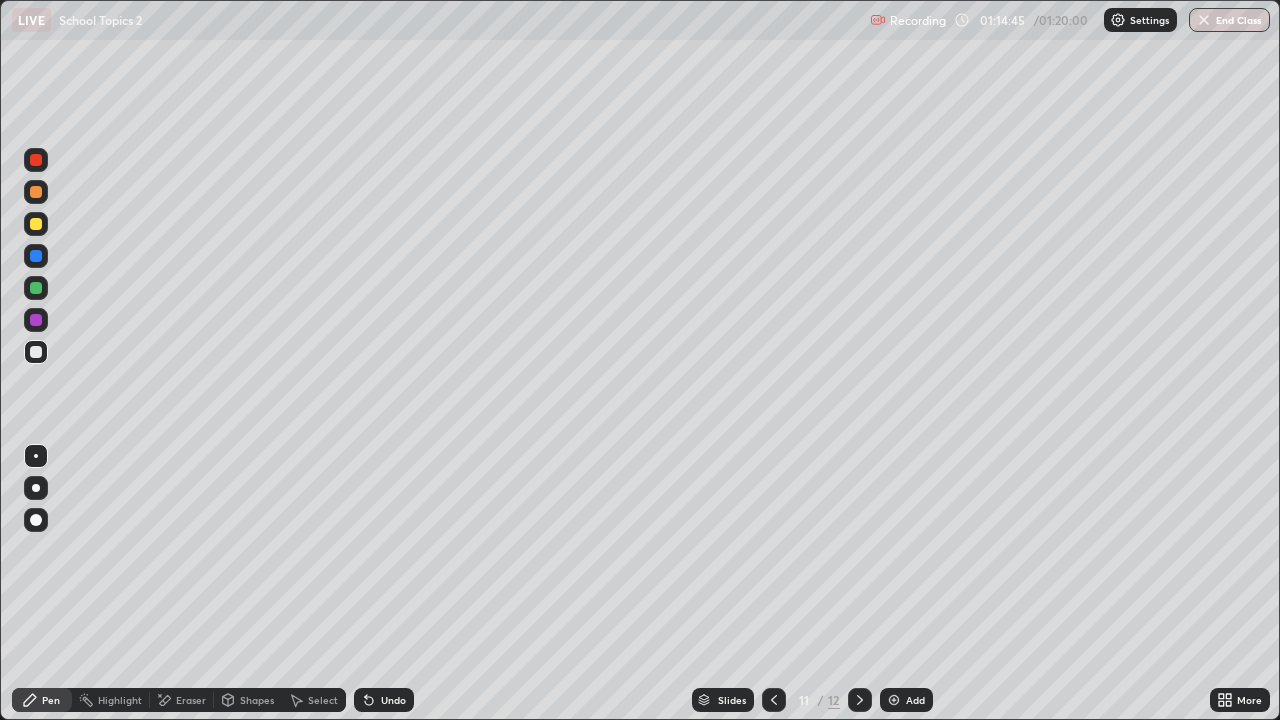 click 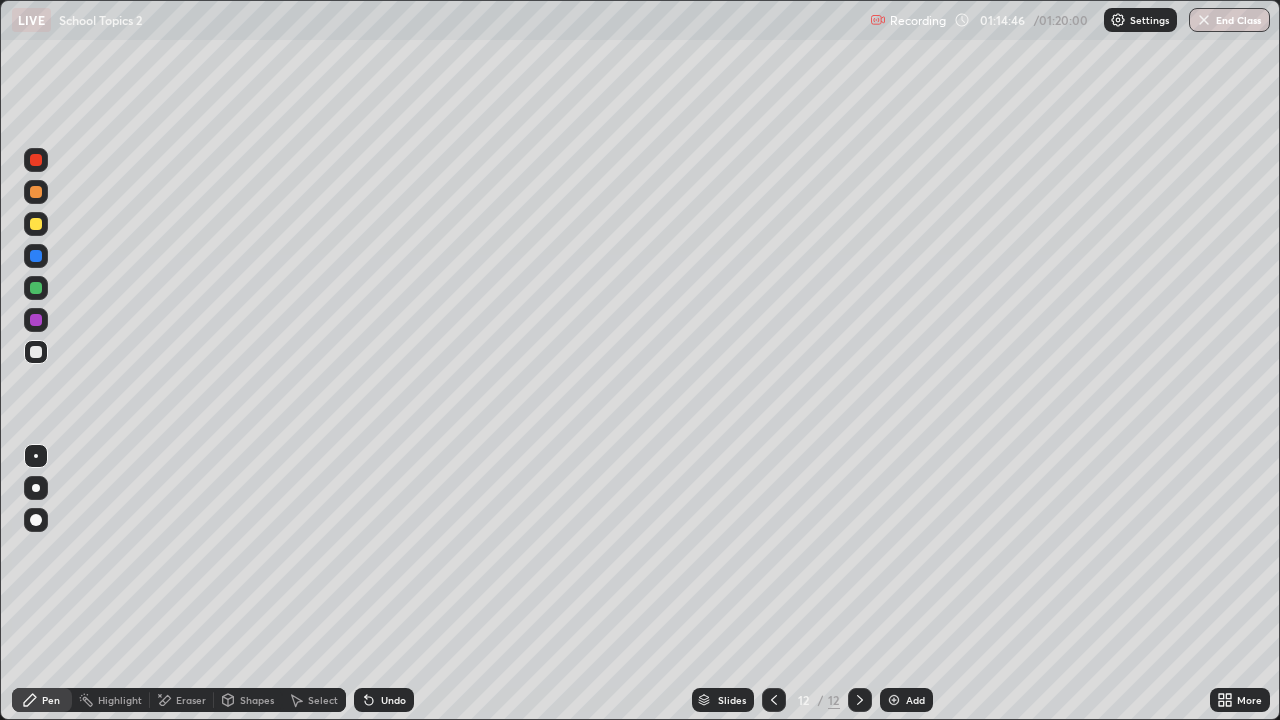 click at bounding box center (860, 700) 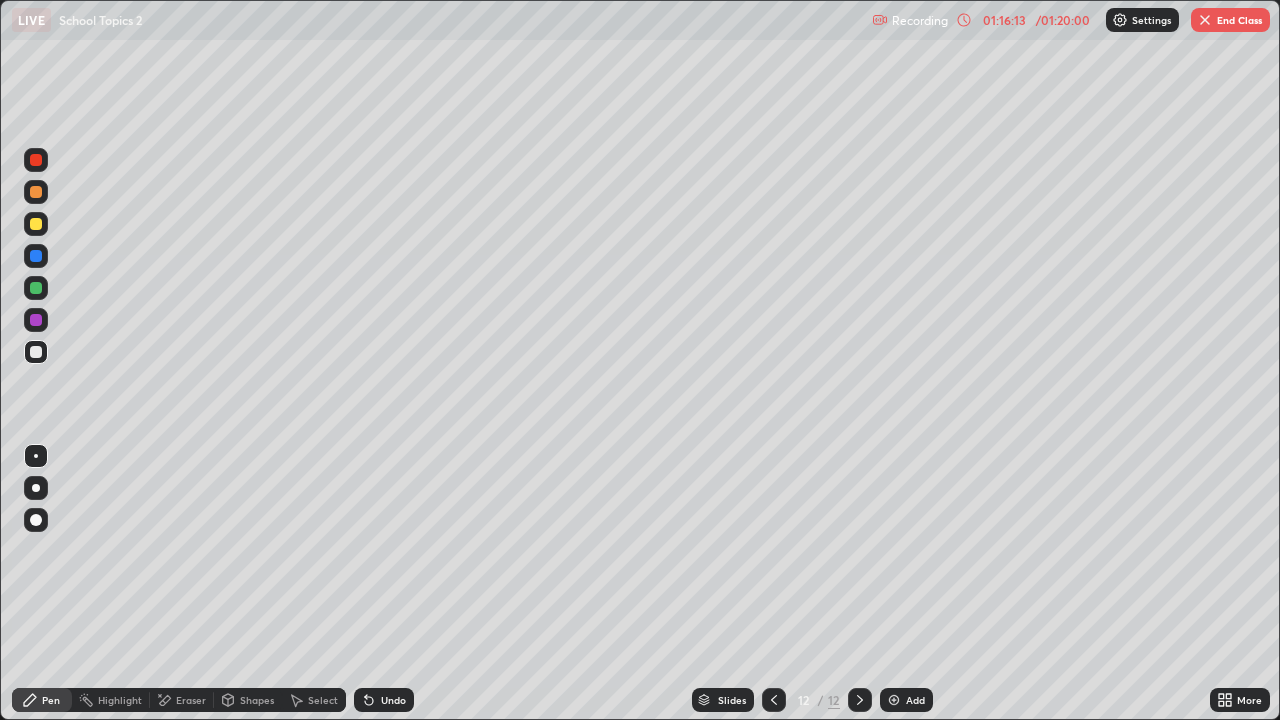 click at bounding box center (36, 352) 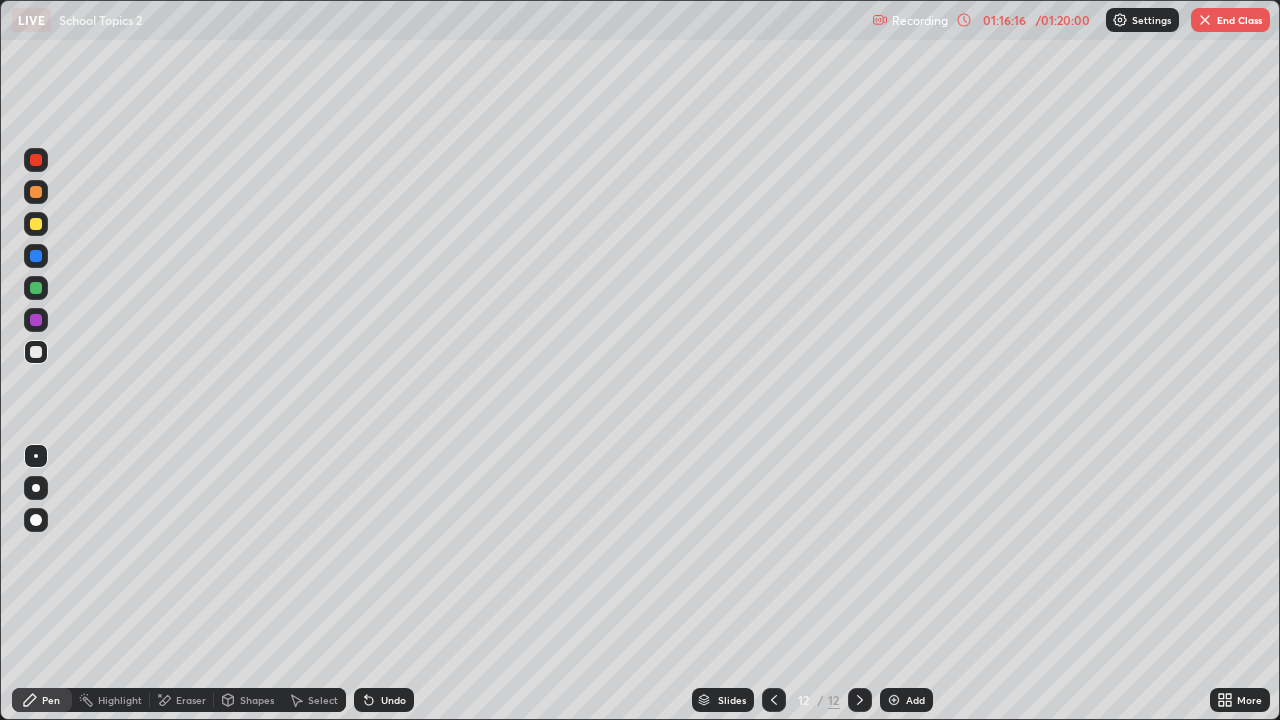 click at bounding box center (36, 288) 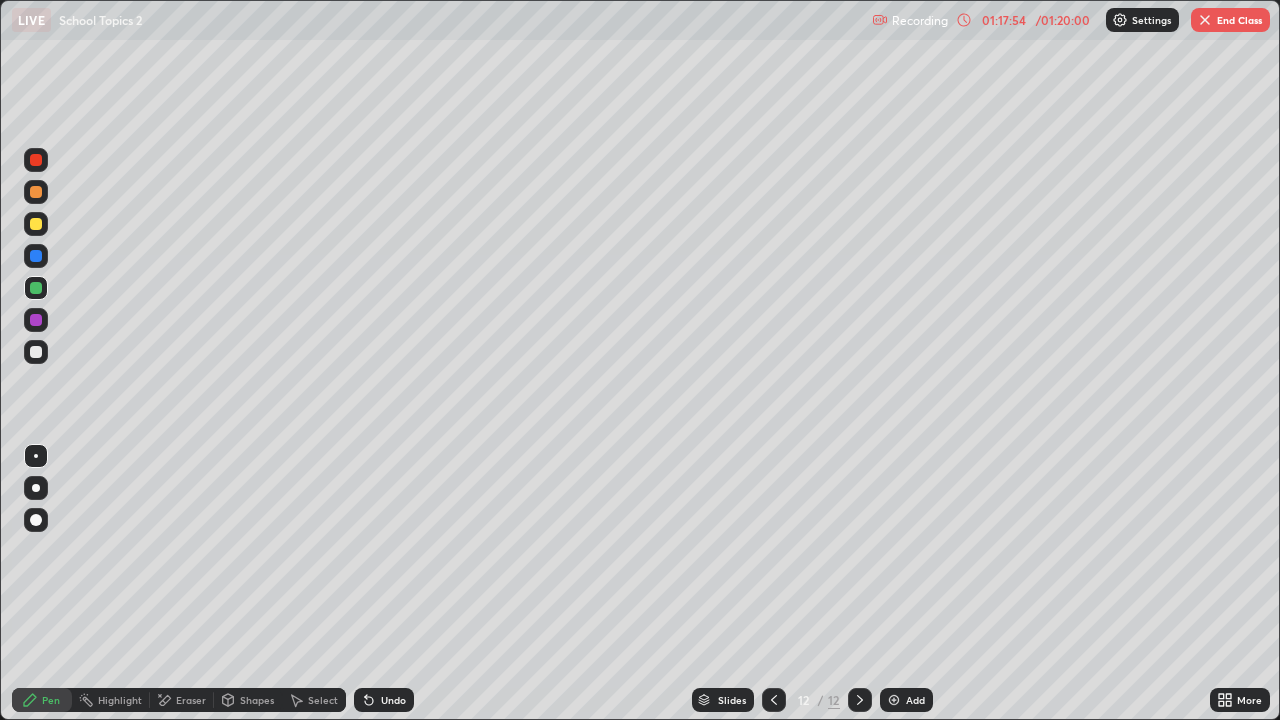 click on "End Class" at bounding box center [1230, 20] 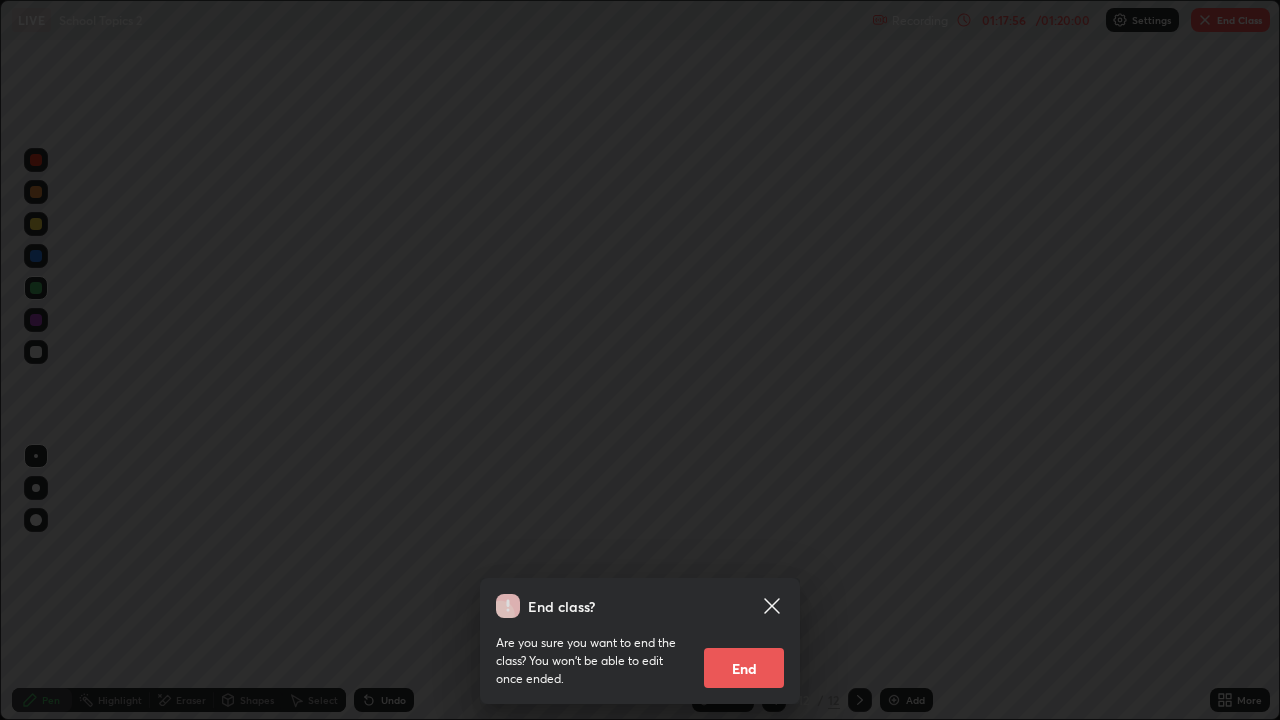 click on "End" at bounding box center (744, 668) 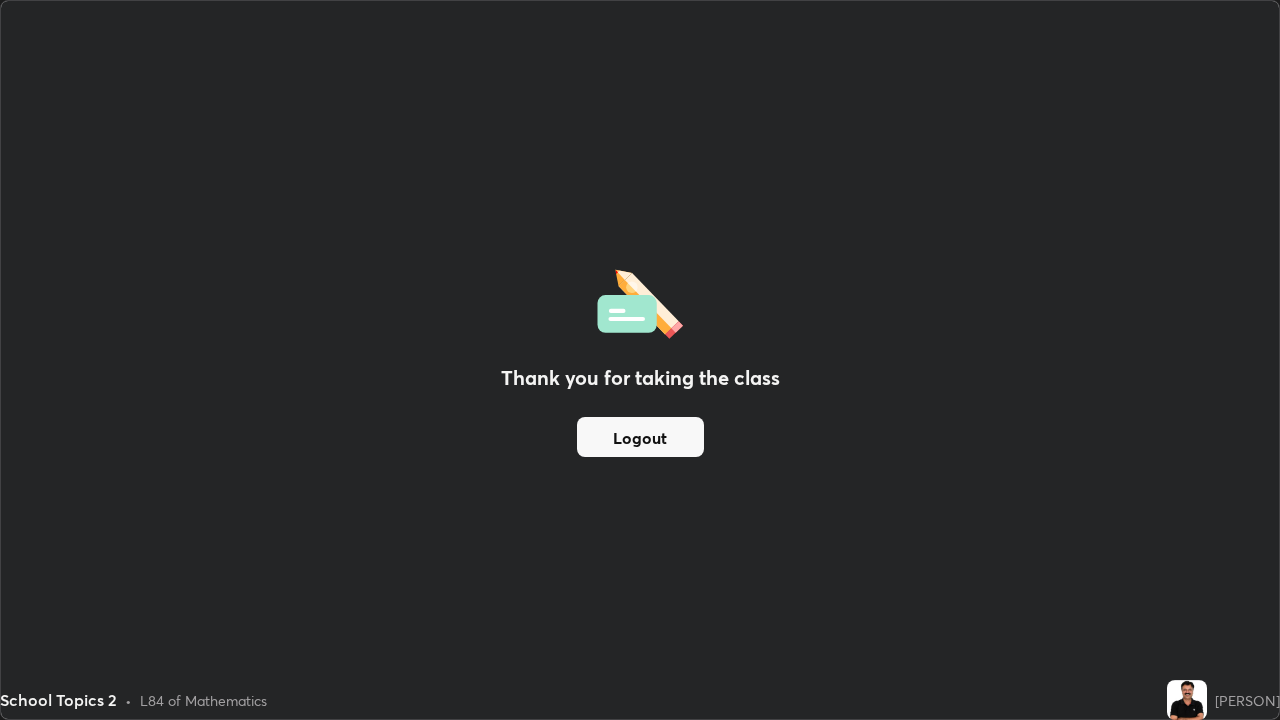 click on "Logout" at bounding box center (640, 437) 